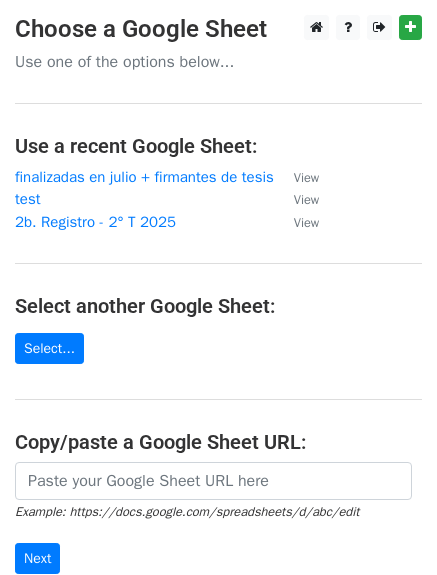 scroll, scrollTop: 0, scrollLeft: 0, axis: both 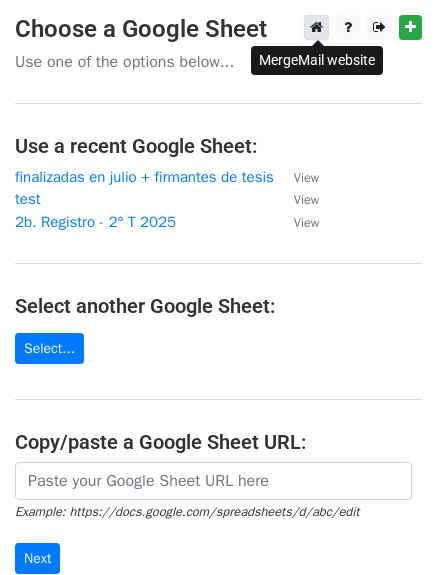 click at bounding box center (316, 27) 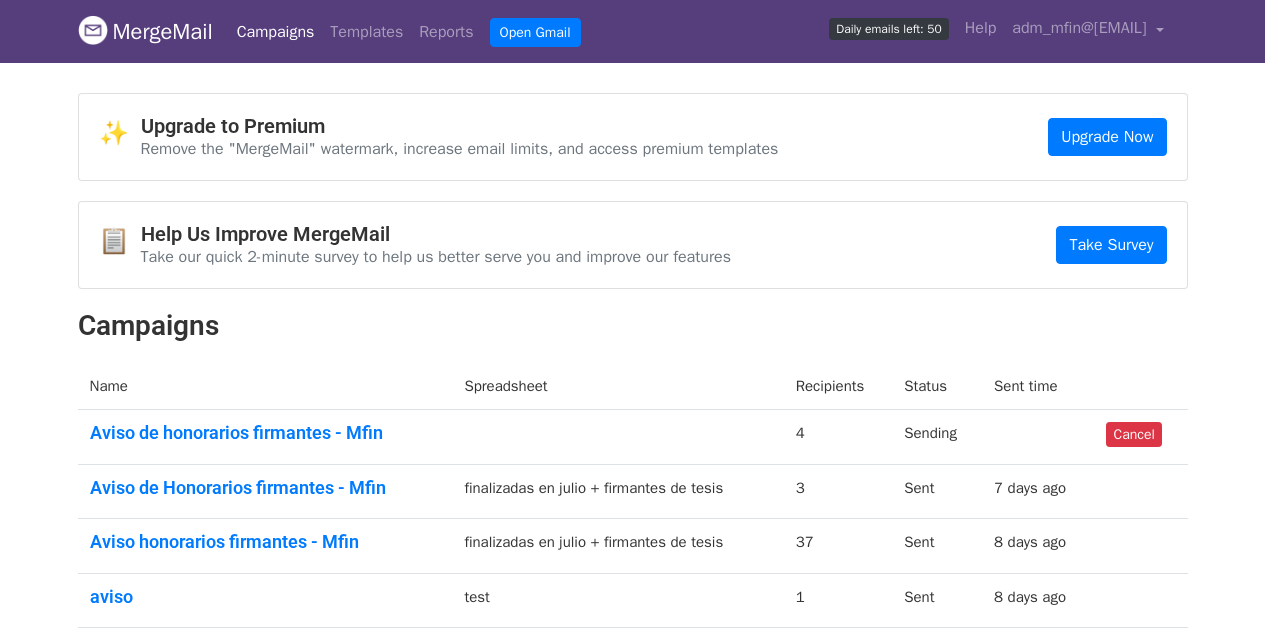 scroll, scrollTop: 0, scrollLeft: 0, axis: both 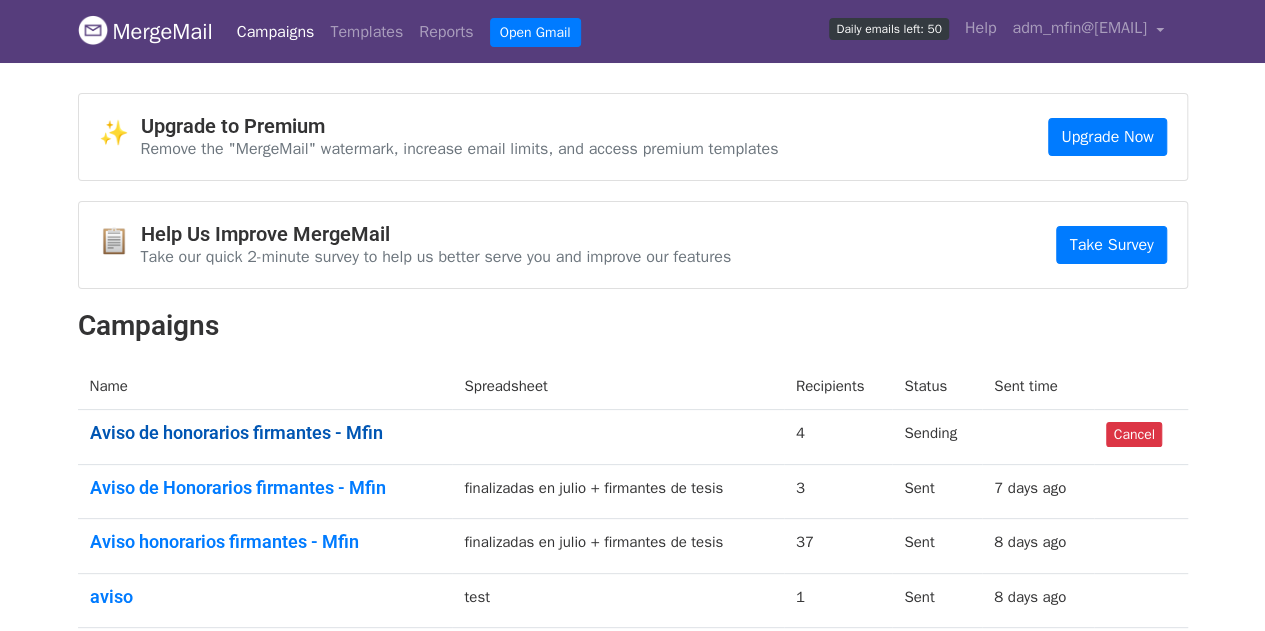 click on "Aviso de honorarios firmantes - Mfin" at bounding box center [265, 433] 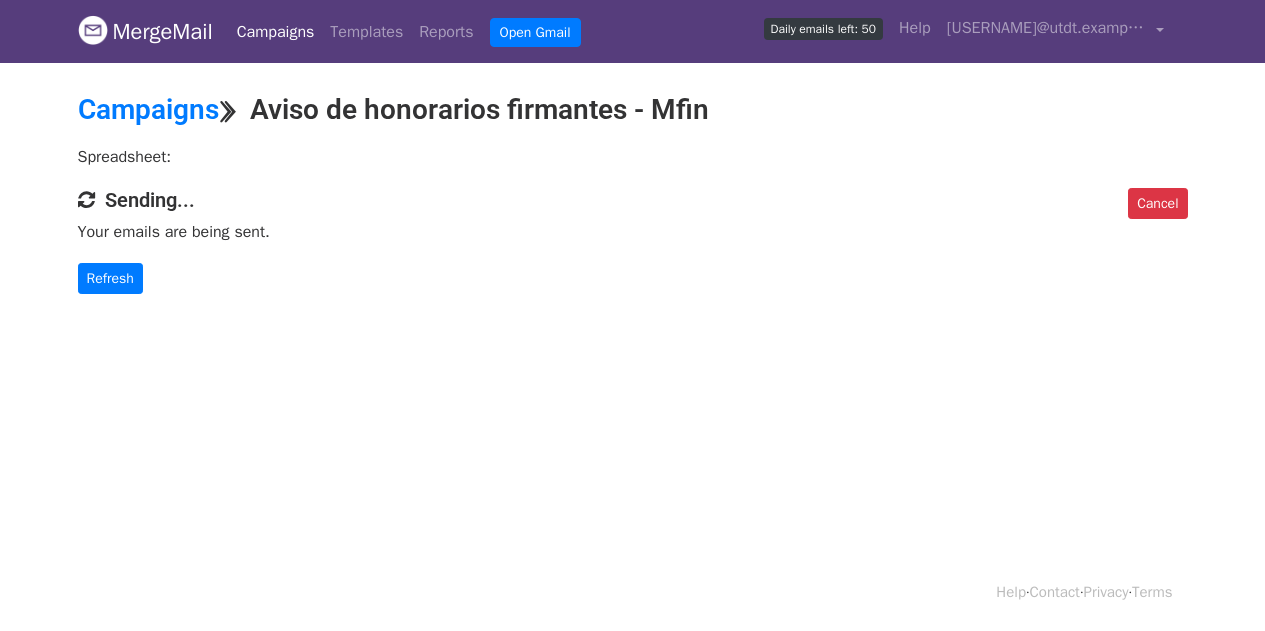 scroll, scrollTop: 0, scrollLeft: 0, axis: both 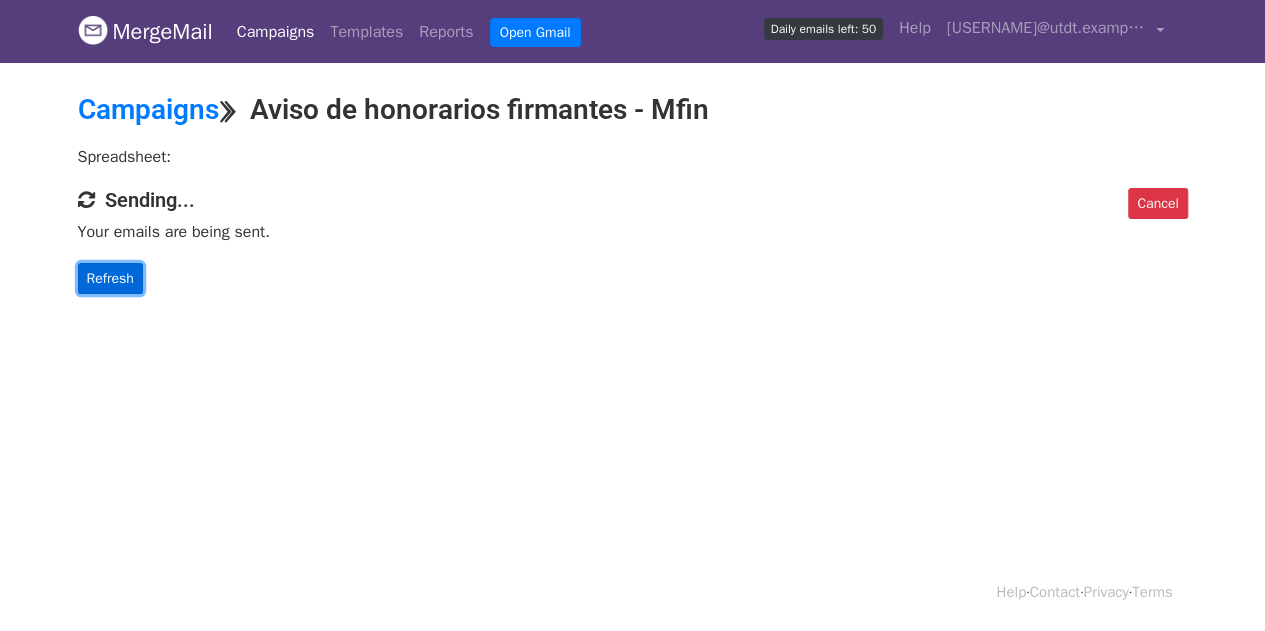 click on "Refresh" at bounding box center (110, 278) 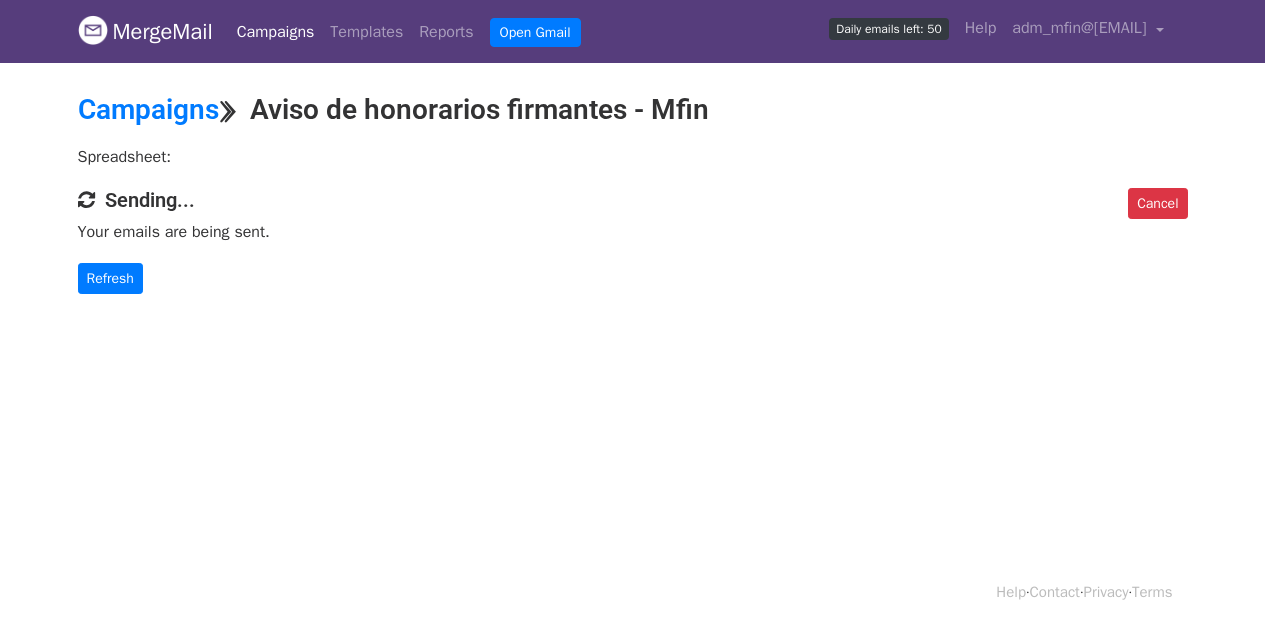 scroll, scrollTop: 0, scrollLeft: 0, axis: both 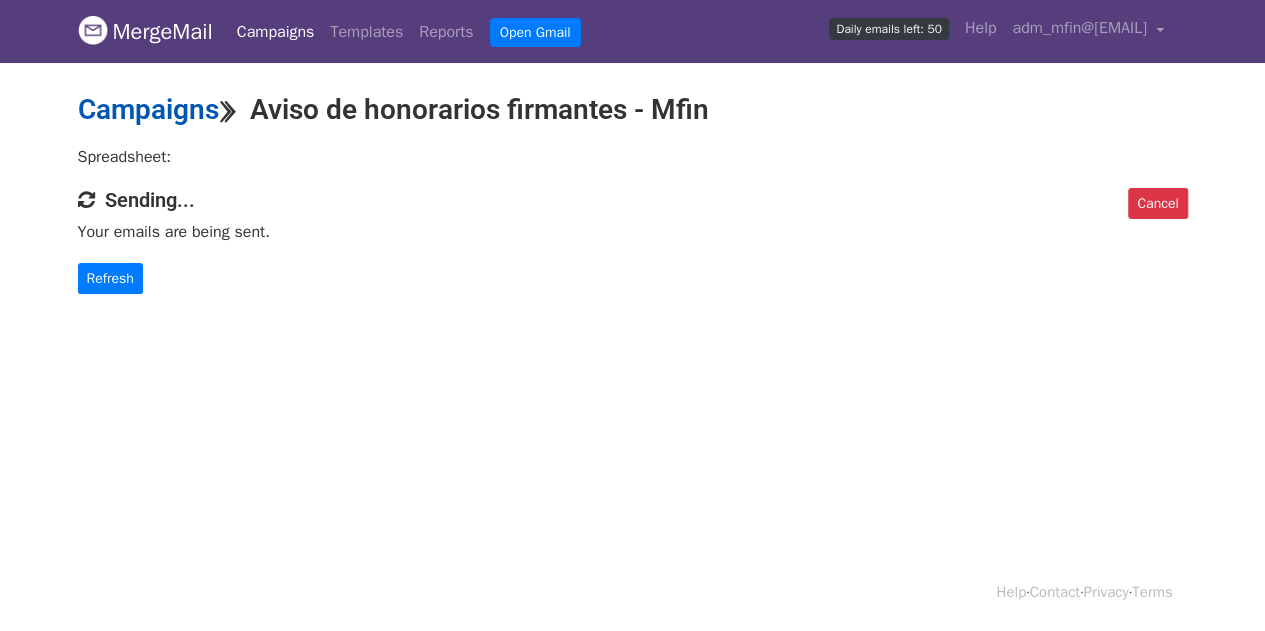 click on "Campaigns" at bounding box center (148, 109) 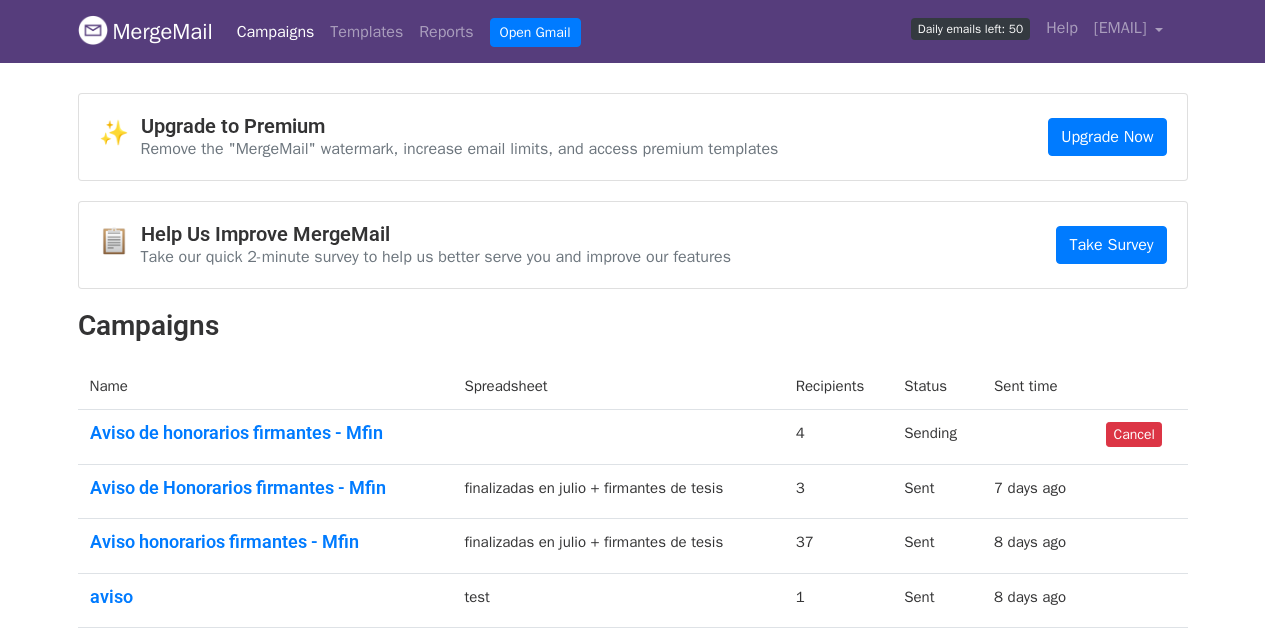scroll, scrollTop: 0, scrollLeft: 0, axis: both 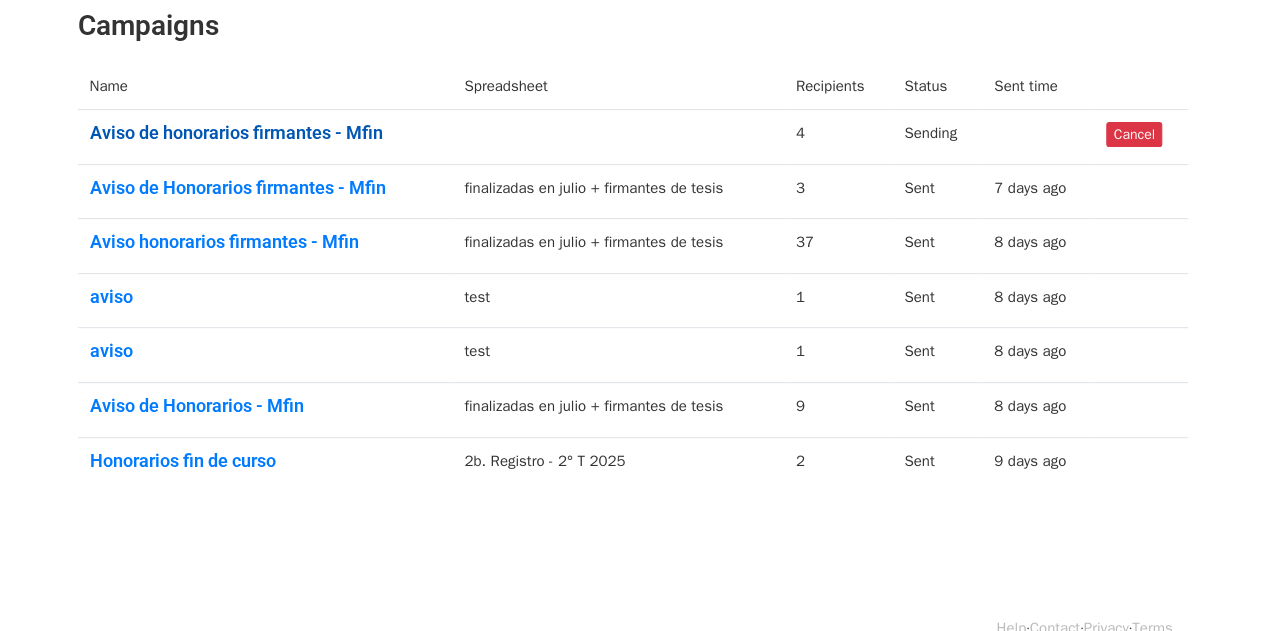 click on "Aviso de honorarios firmantes - Mfin" at bounding box center [265, 133] 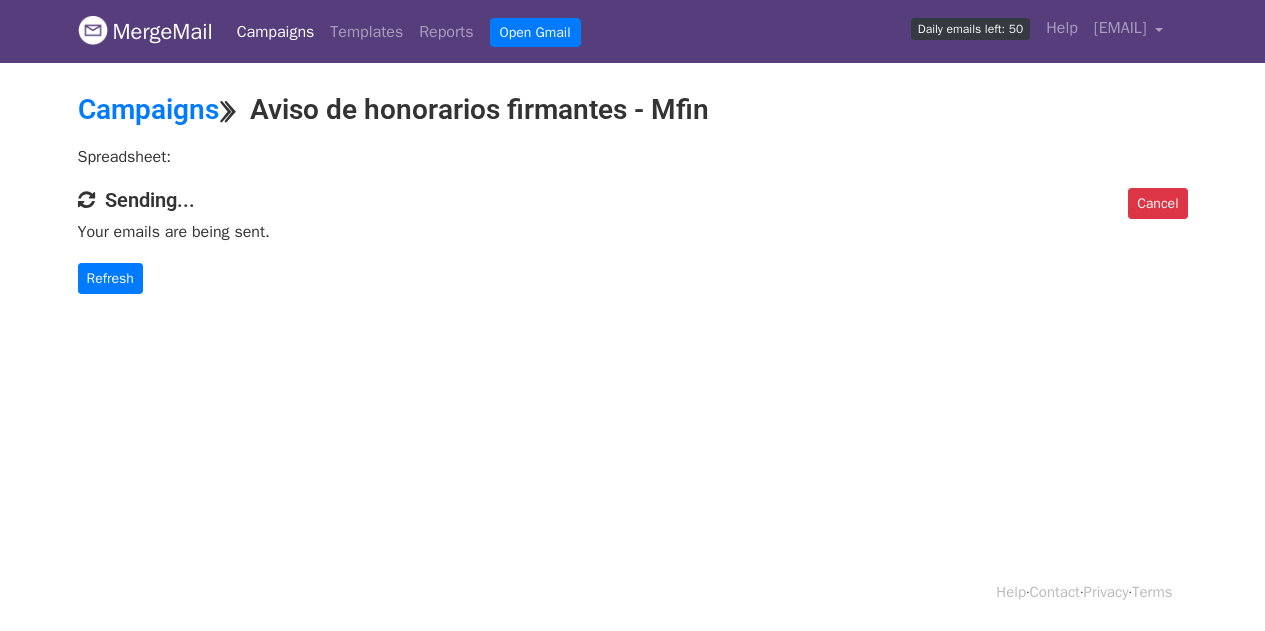 scroll, scrollTop: 0, scrollLeft: 0, axis: both 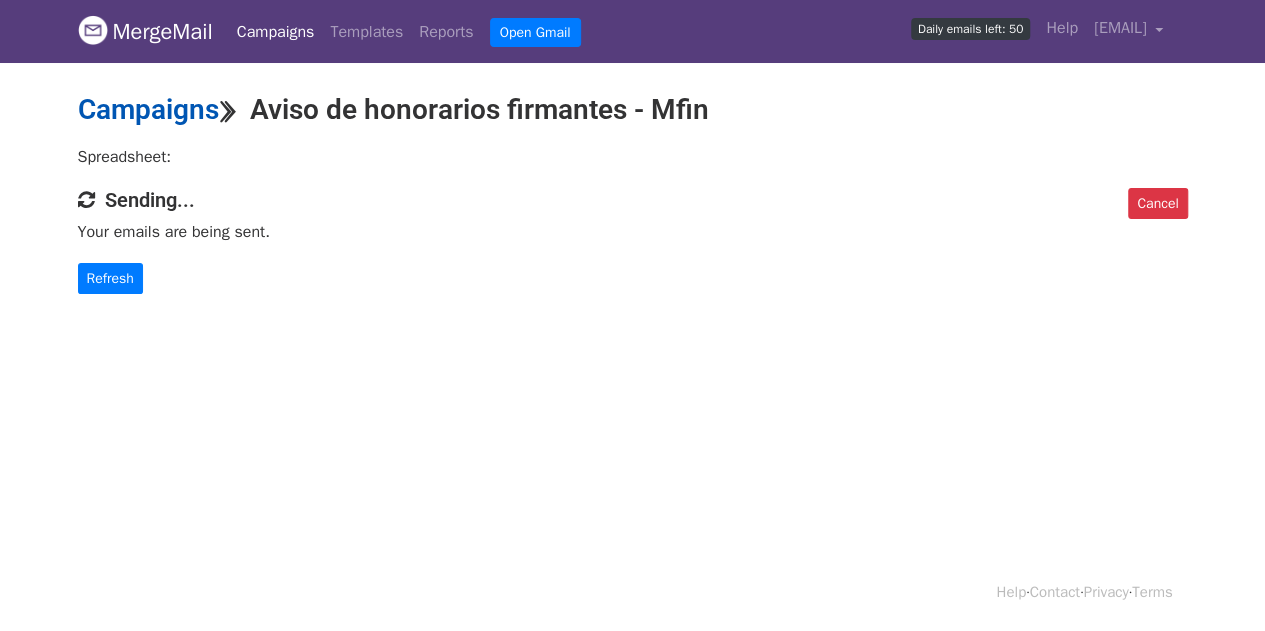 click on "Campaigns" at bounding box center (148, 109) 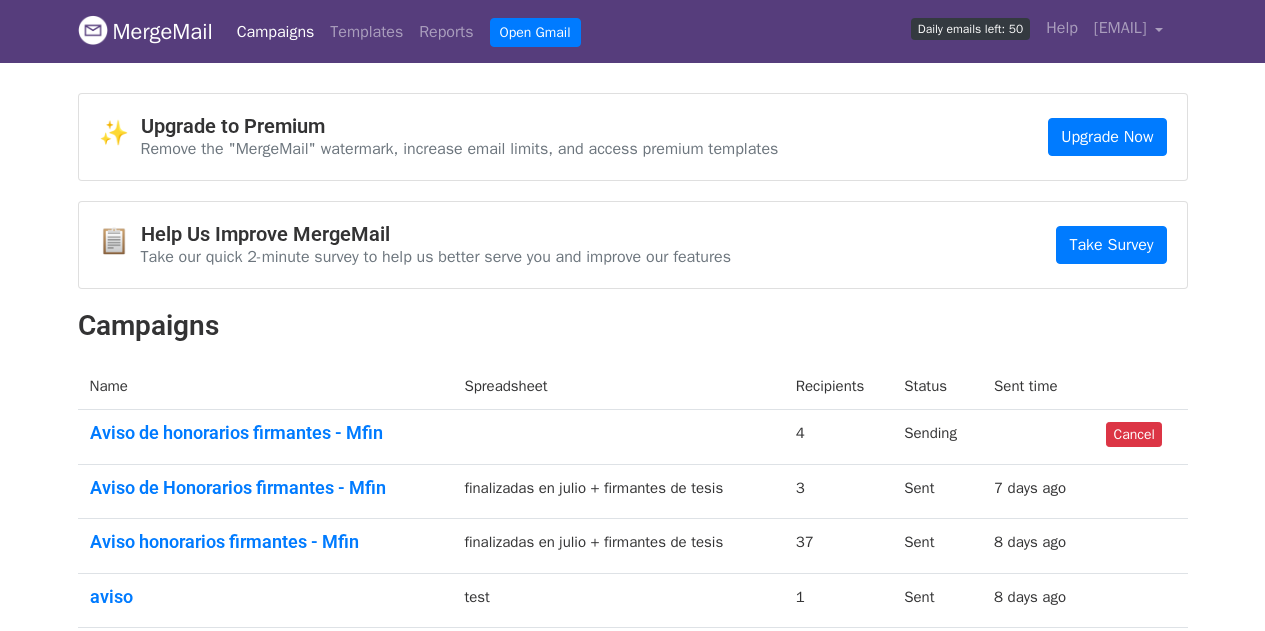 scroll, scrollTop: 0, scrollLeft: 0, axis: both 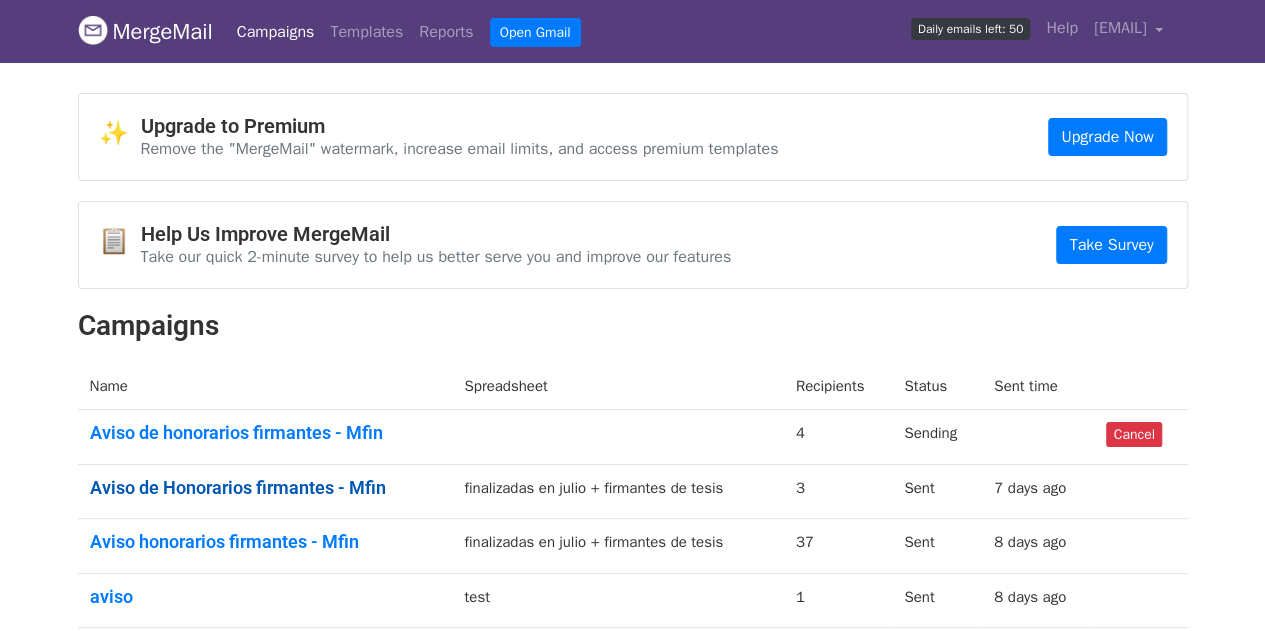 click on "Aviso de Honorarios firmantes - Mfin" at bounding box center [265, 488] 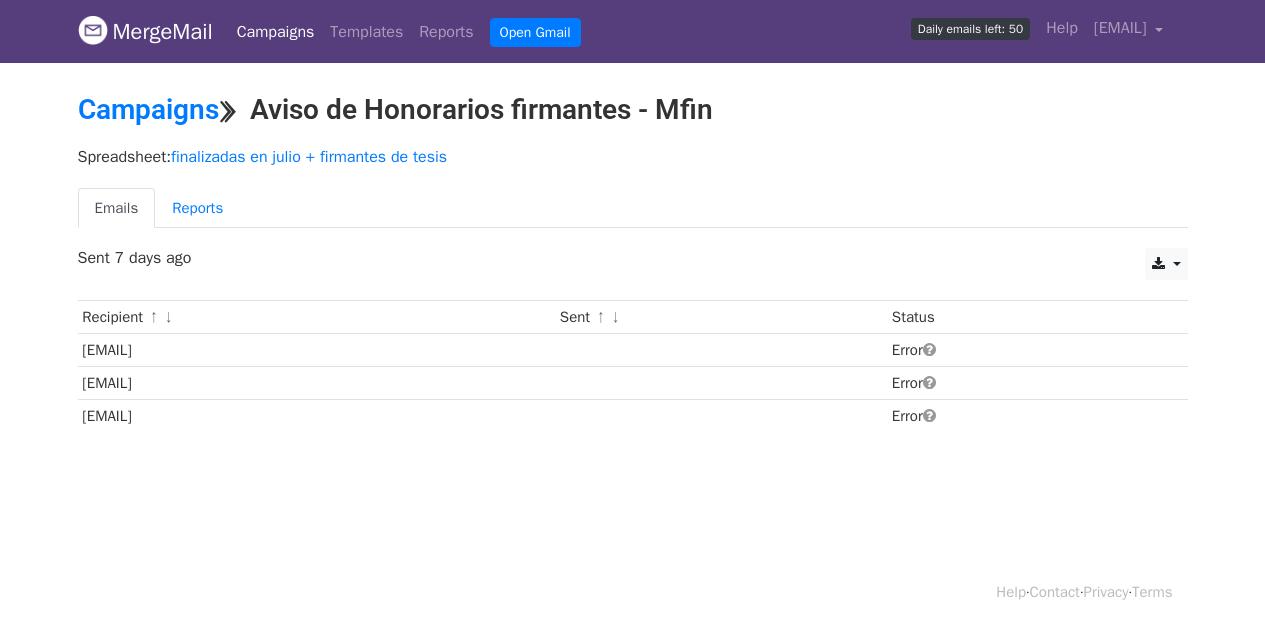 scroll, scrollTop: 0, scrollLeft: 0, axis: both 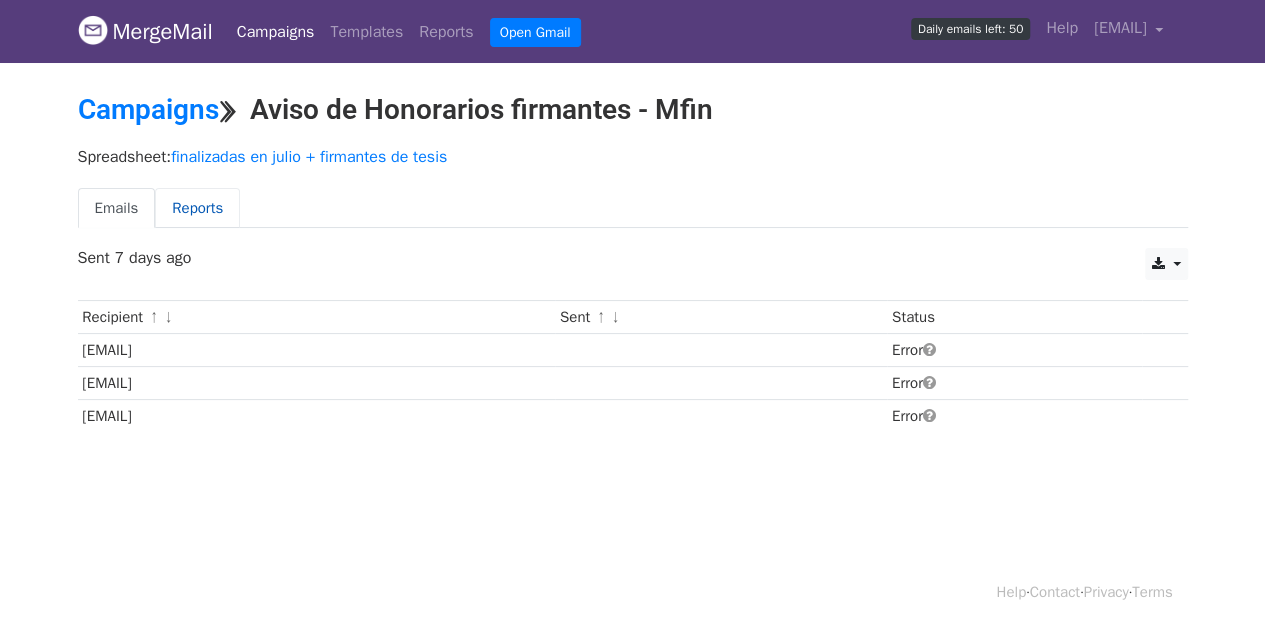click on "Reports" at bounding box center [197, 208] 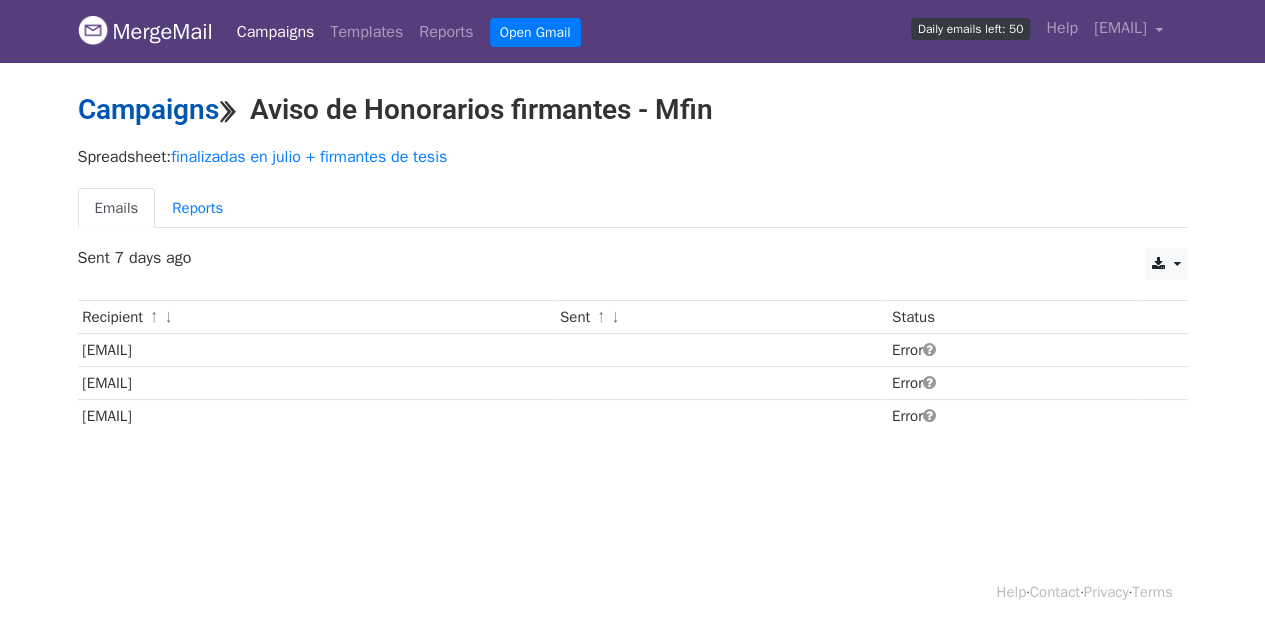 click on "Campaigns" at bounding box center (148, 109) 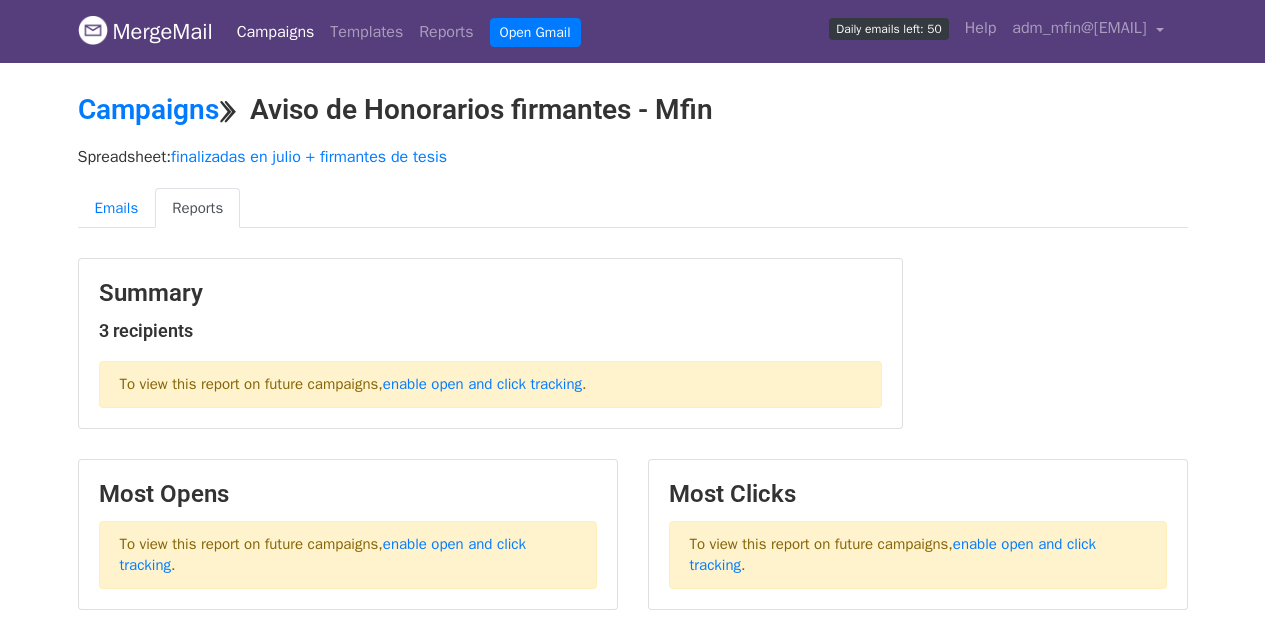 scroll, scrollTop: 0, scrollLeft: 0, axis: both 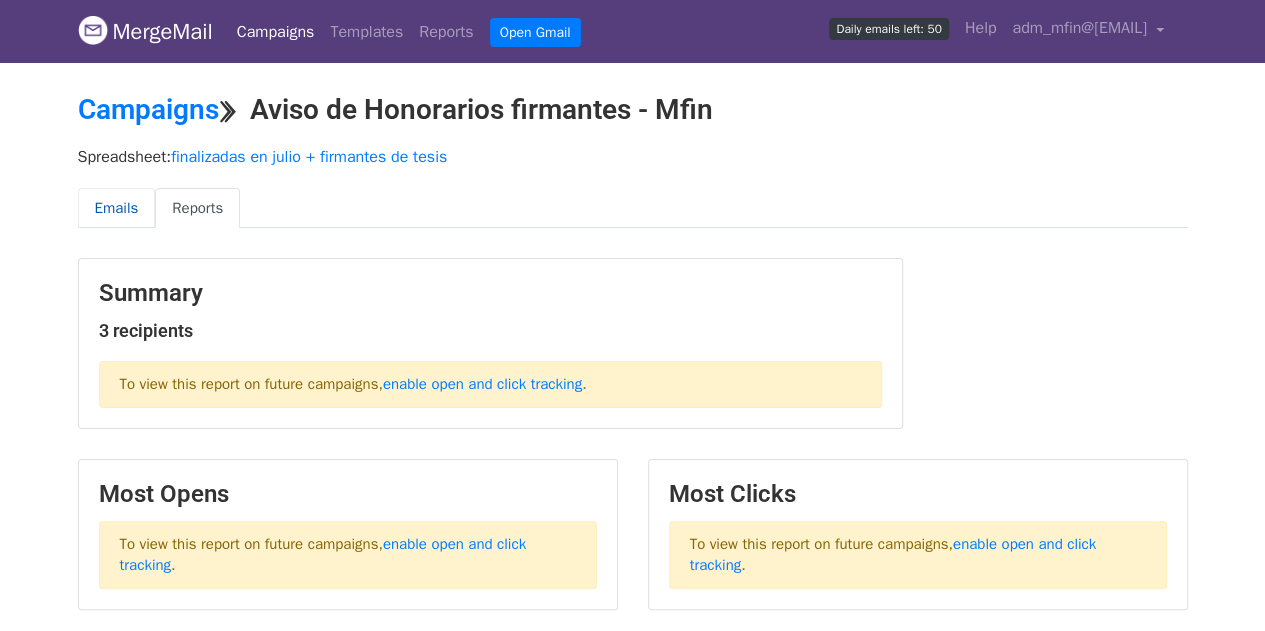 click on "Emails" at bounding box center [117, 208] 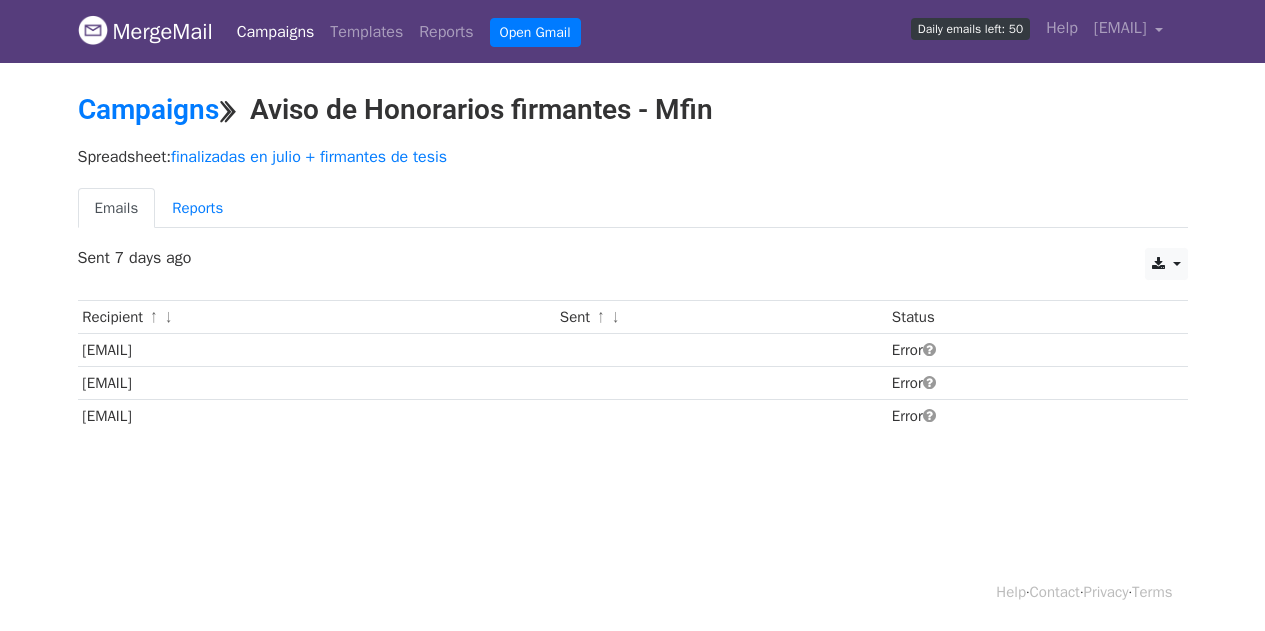 scroll, scrollTop: 0, scrollLeft: 0, axis: both 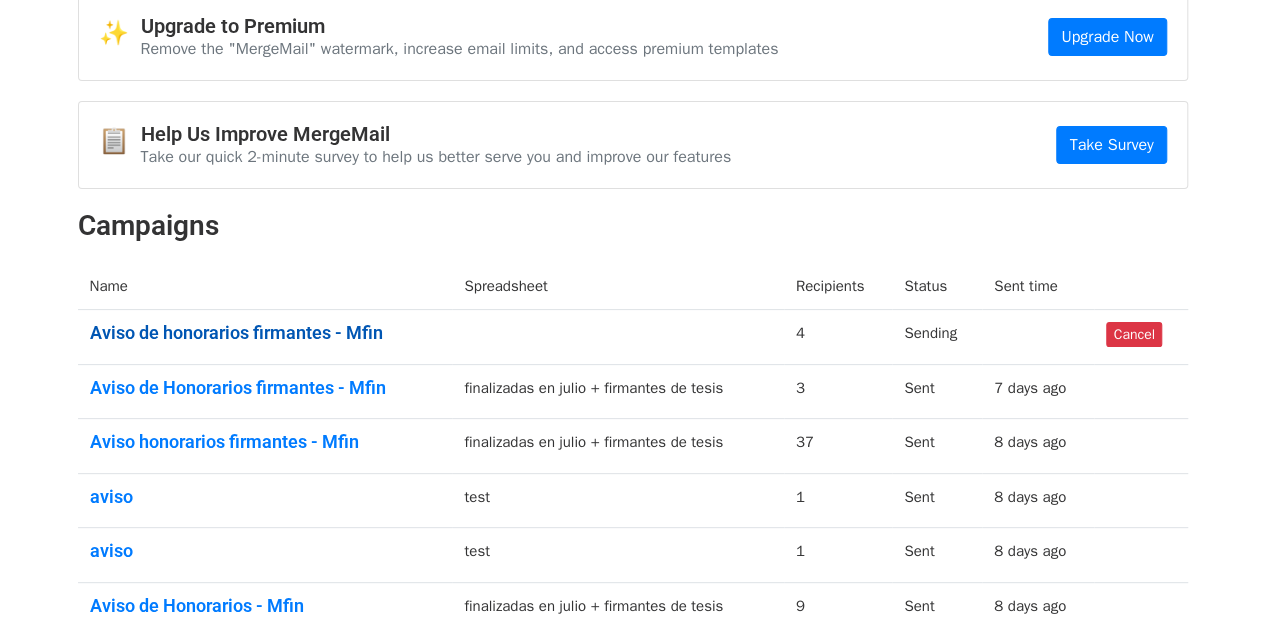 click on "Aviso de honorarios firmantes - Mfin" at bounding box center [265, 333] 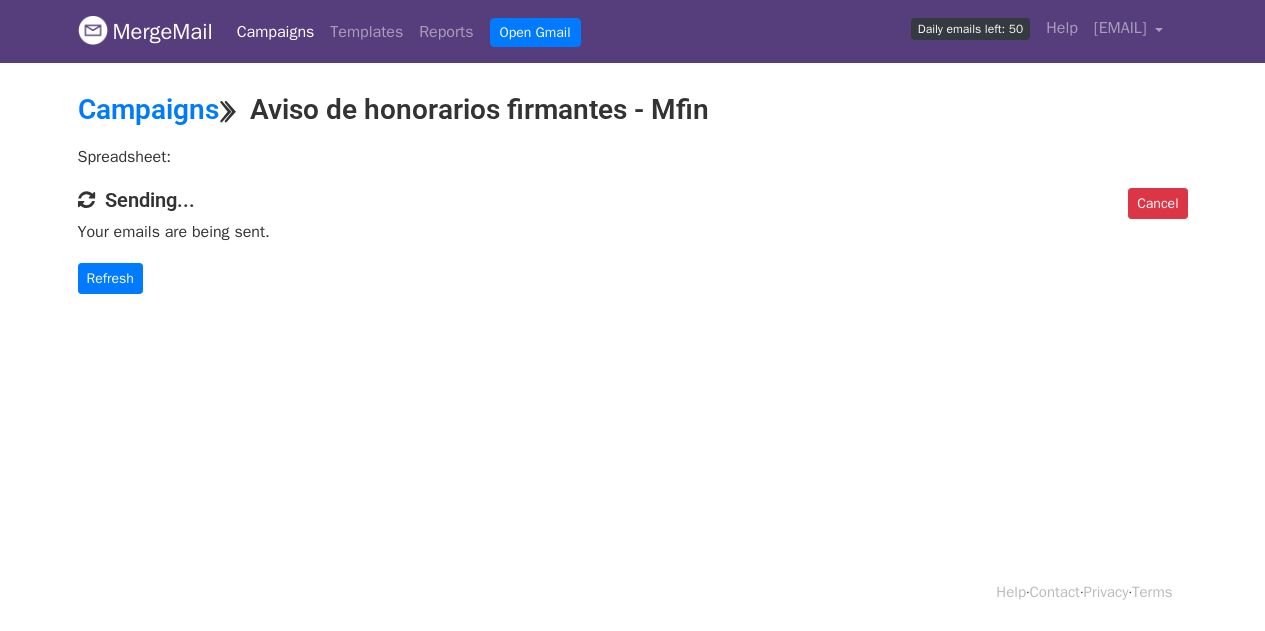 scroll, scrollTop: 0, scrollLeft: 0, axis: both 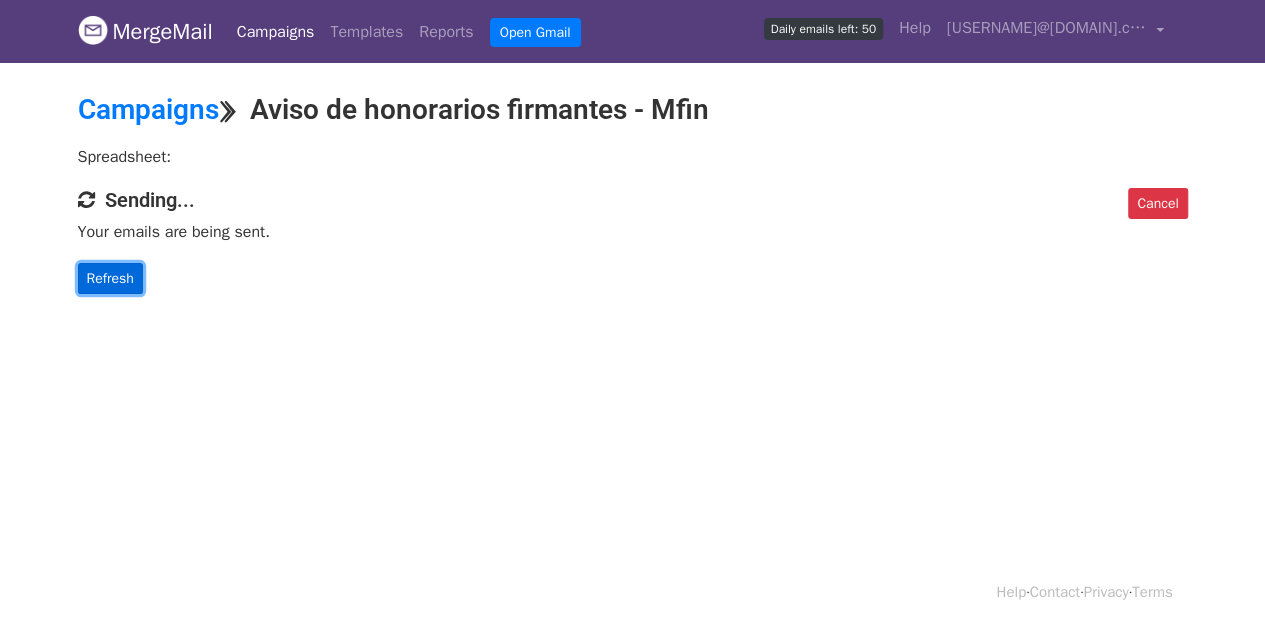 click on "Refresh" at bounding box center [110, 278] 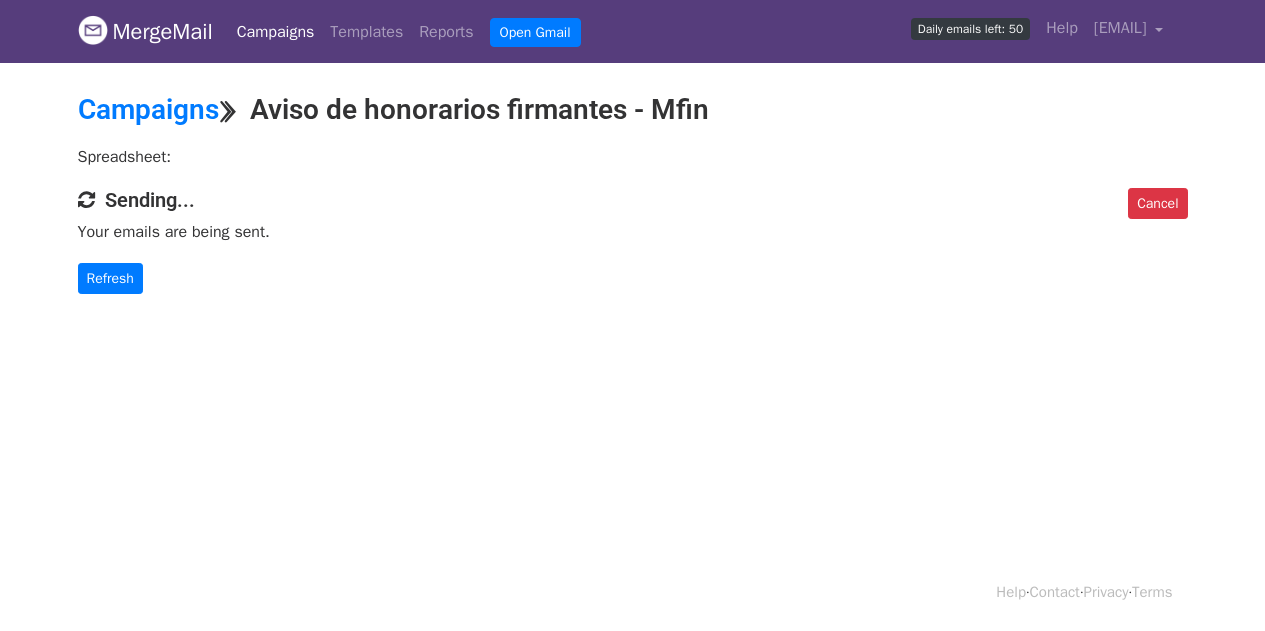 scroll, scrollTop: 0, scrollLeft: 0, axis: both 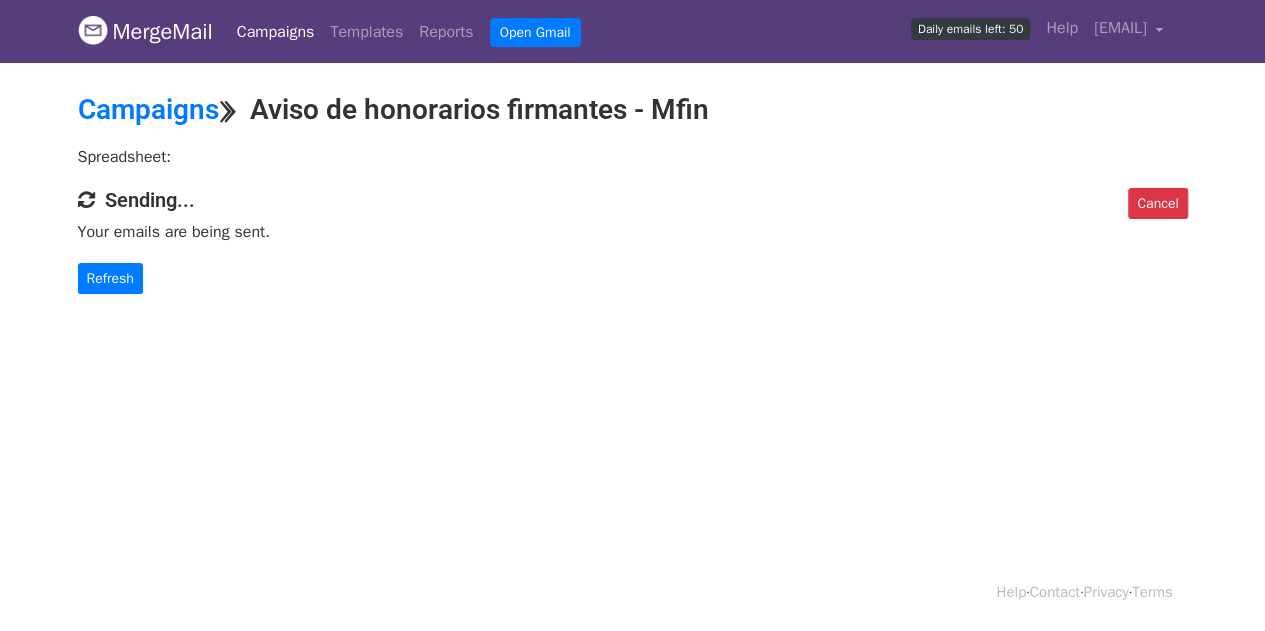 click on "MergeMail" at bounding box center [145, 32] 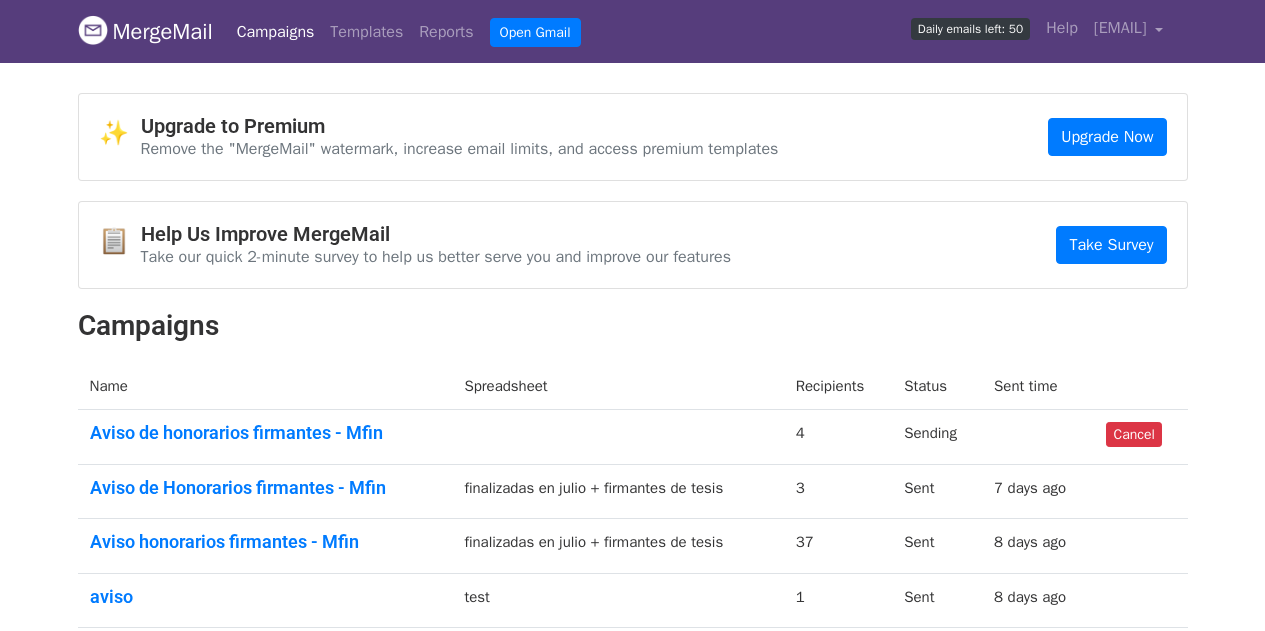 scroll, scrollTop: 0, scrollLeft: 0, axis: both 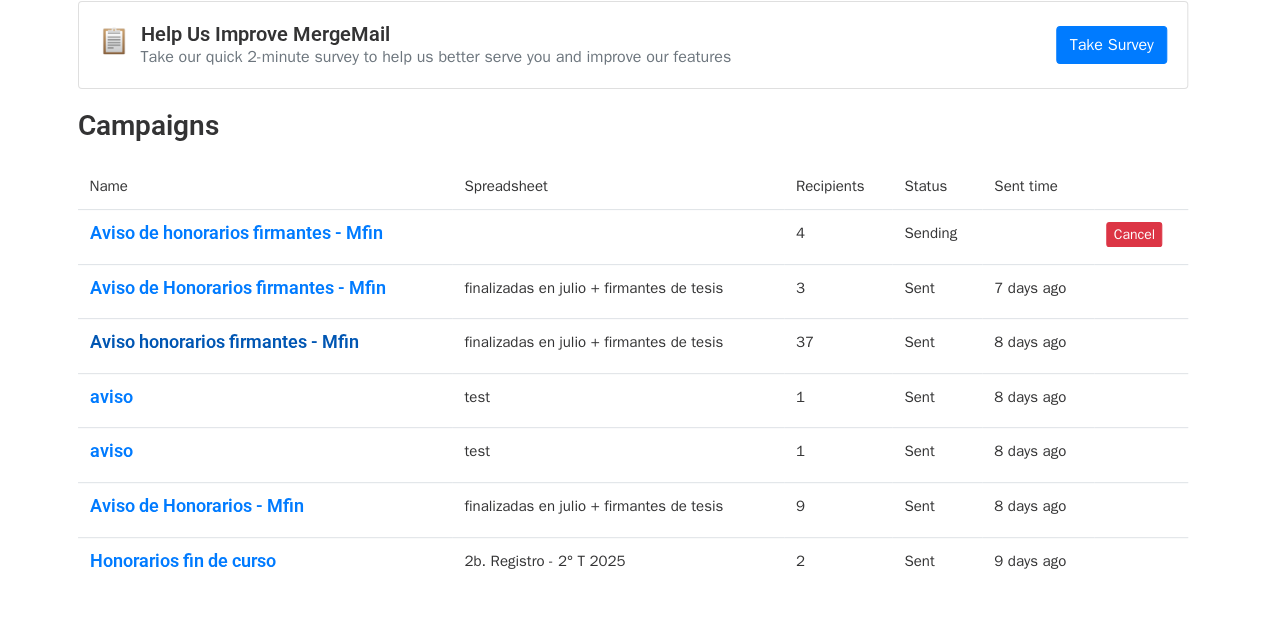 click on "Aviso honorarios firmantes - Mfin" at bounding box center (265, 342) 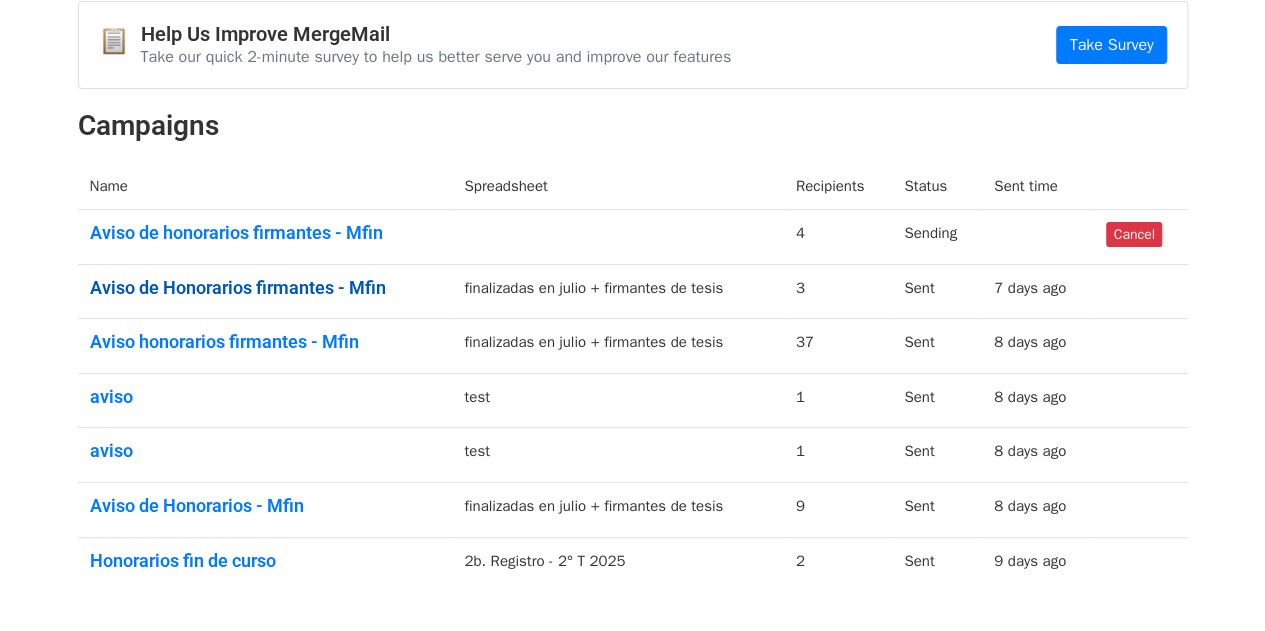 click on "Aviso de Honorarios firmantes - Mfin" at bounding box center (265, 288) 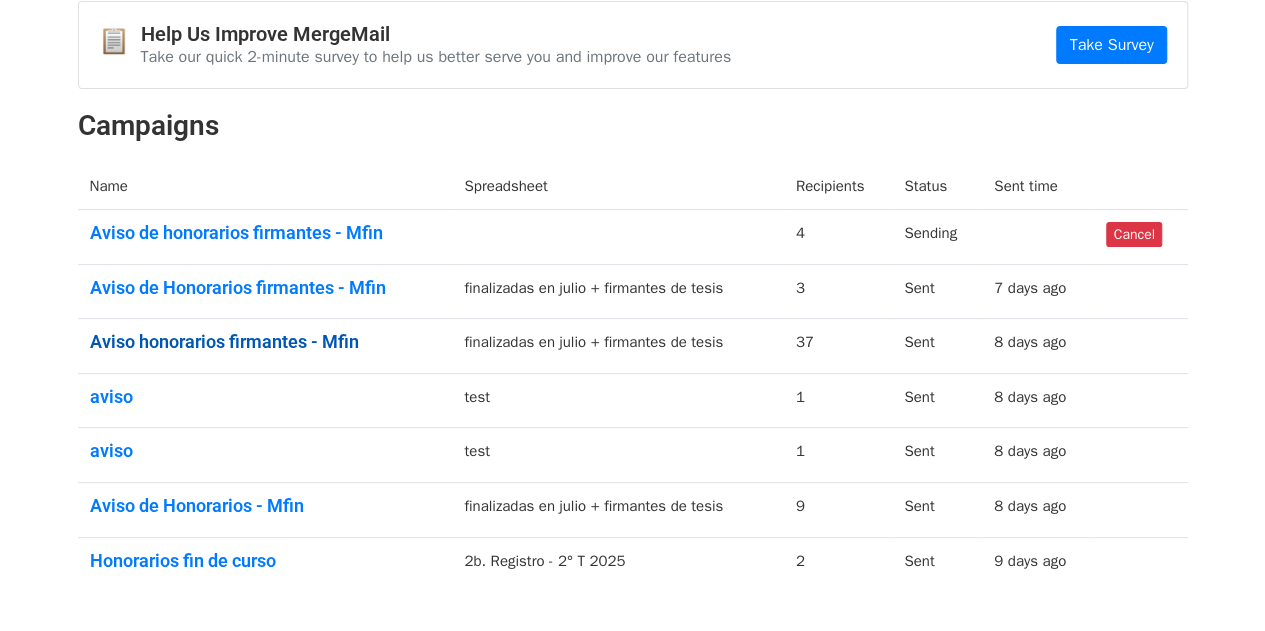 click on "Aviso honorarios firmantes - Mfin" at bounding box center (265, 342) 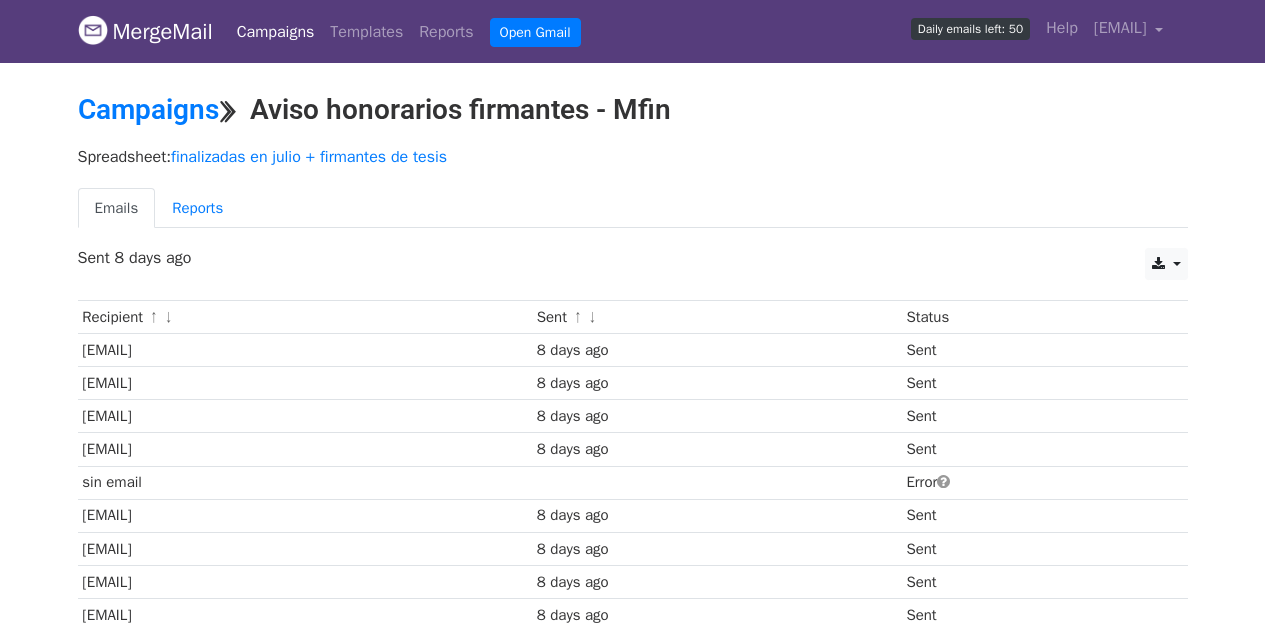 scroll, scrollTop: 0, scrollLeft: 0, axis: both 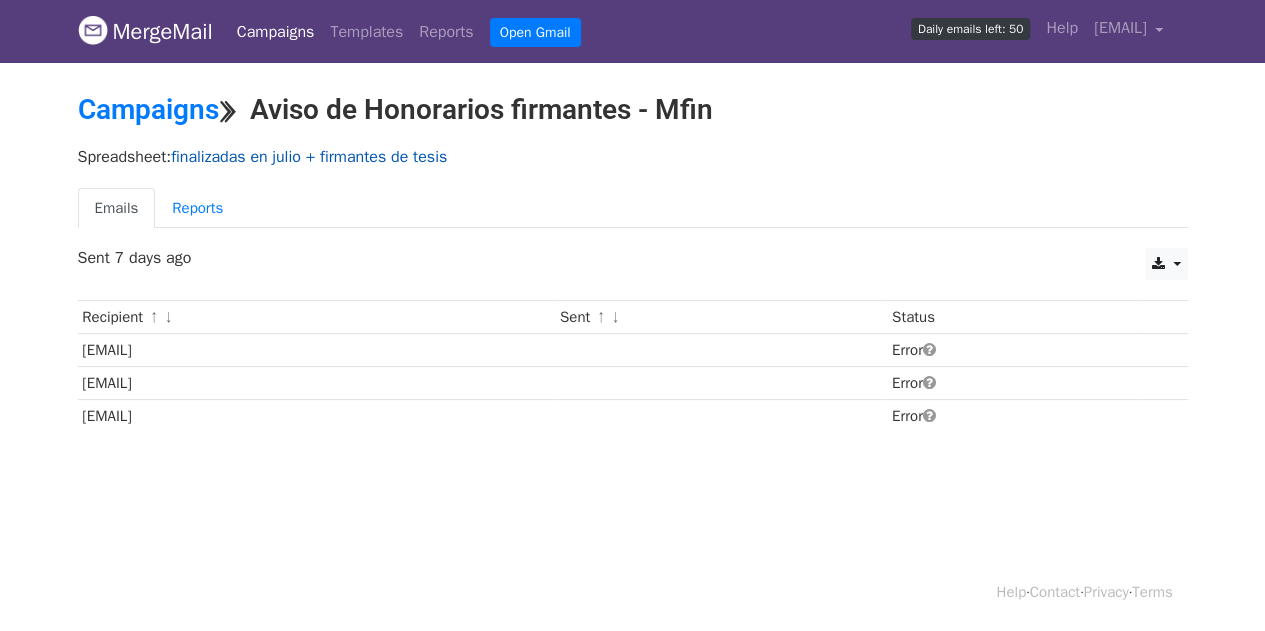 click on "finalizadas en julio + firmantes de tesis" at bounding box center (309, 157) 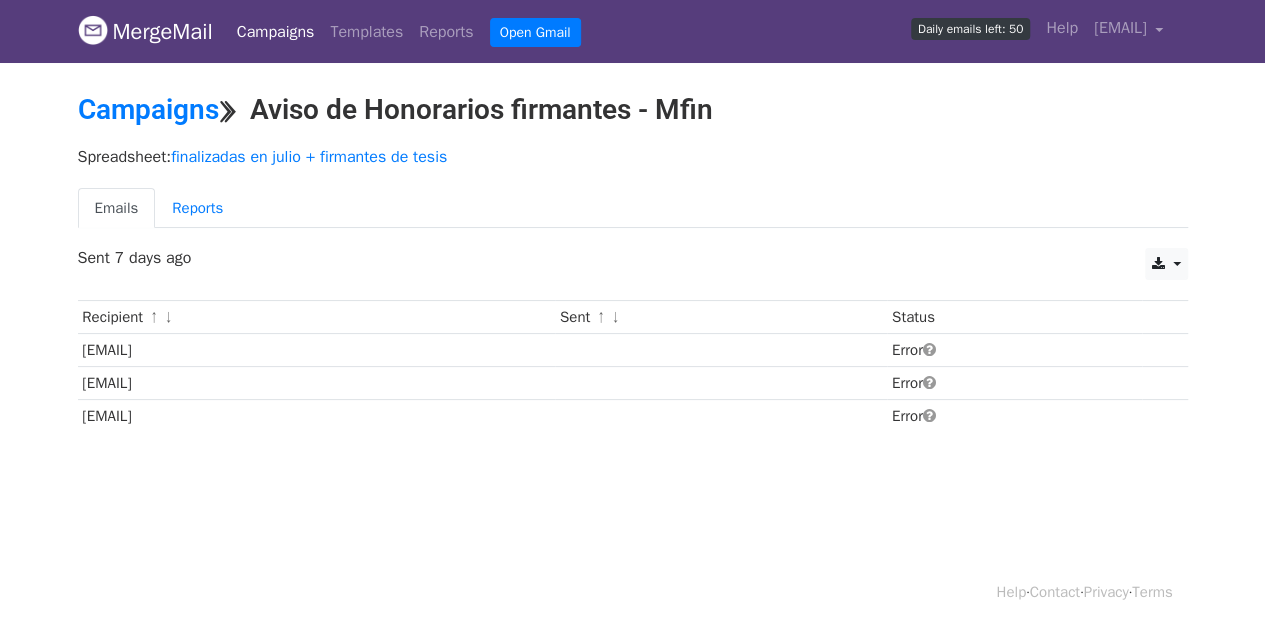 drag, startPoint x: 262, startPoint y: 387, endPoint x: 77, endPoint y: 387, distance: 185 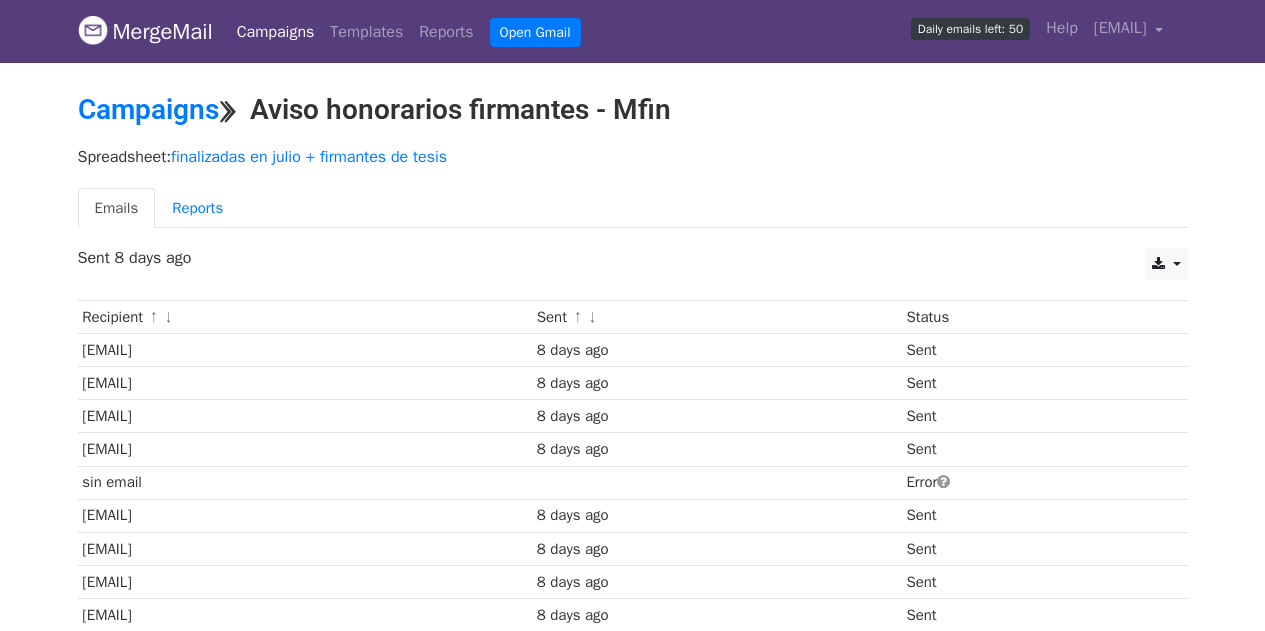 scroll, scrollTop: 0, scrollLeft: 0, axis: both 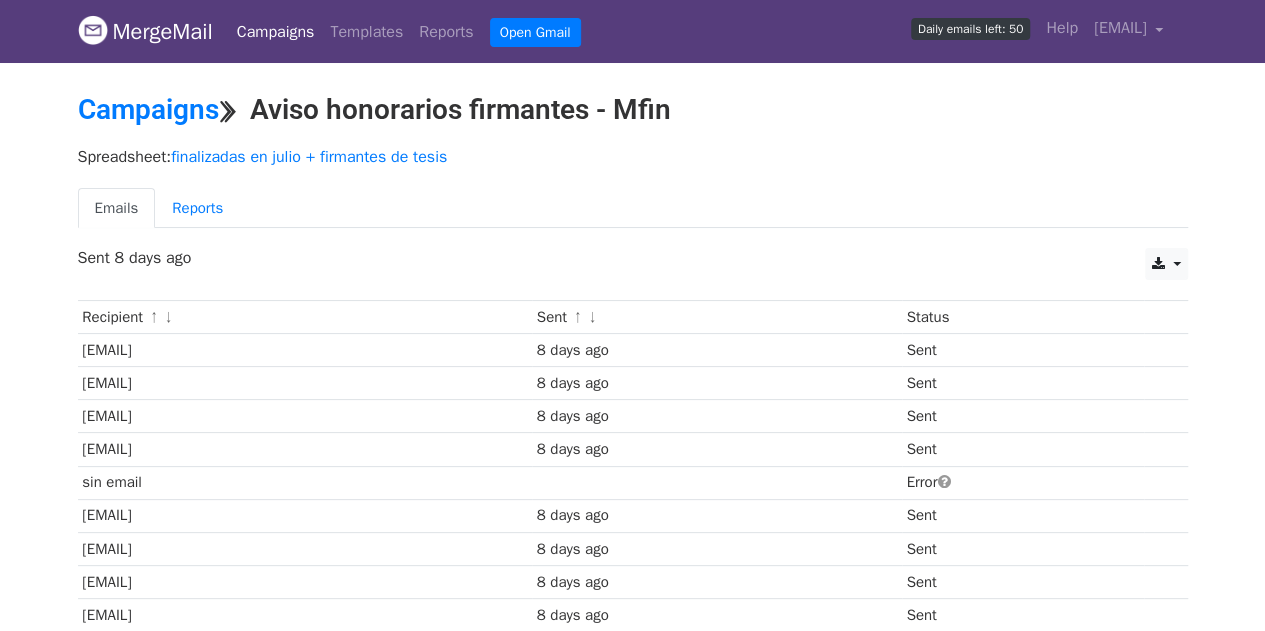 drag, startPoint x: 227, startPoint y: 347, endPoint x: 85, endPoint y: 345, distance: 142.01408 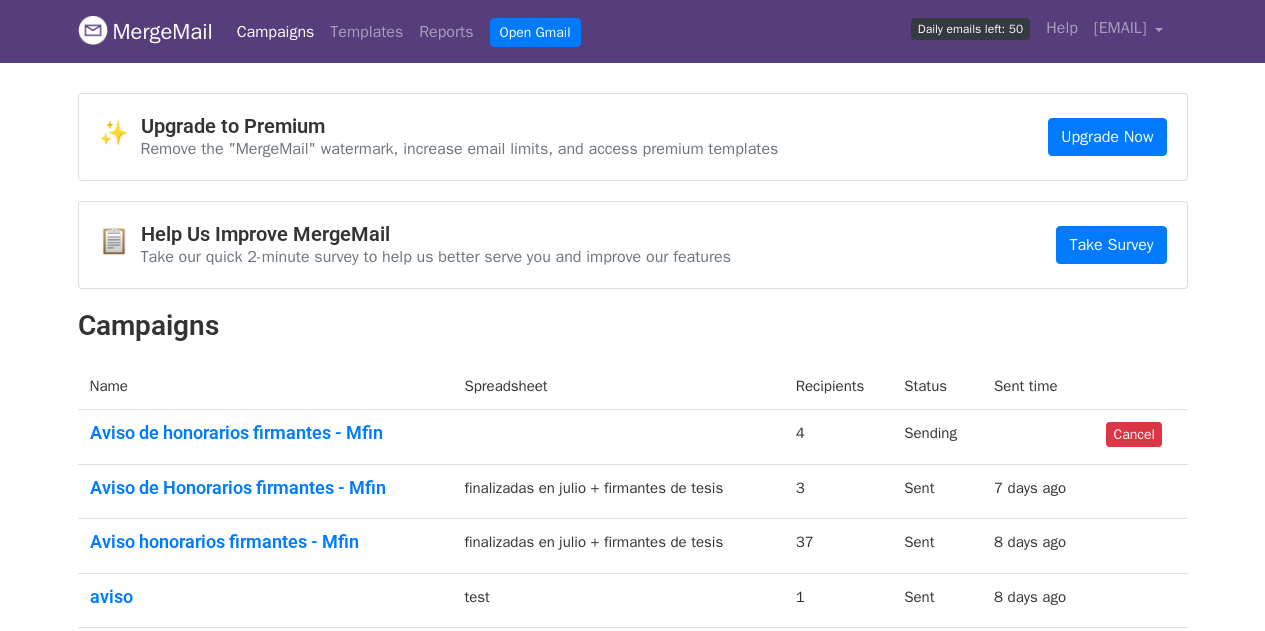 scroll, scrollTop: 0, scrollLeft: 0, axis: both 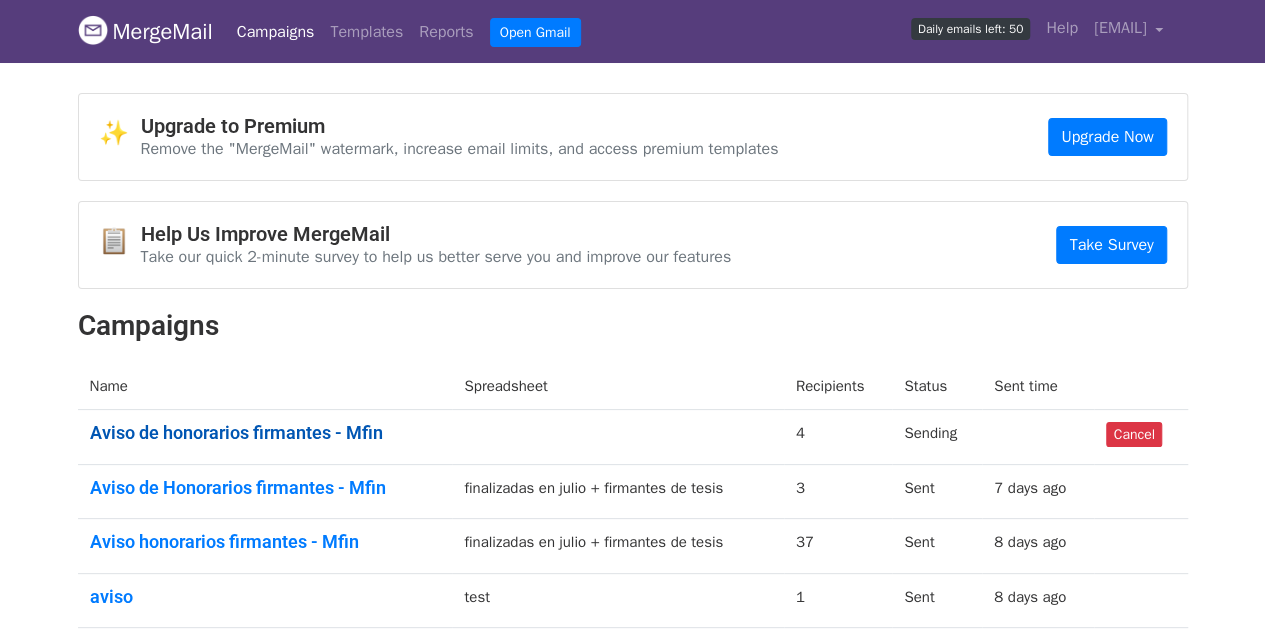 click on "Aviso de honorarios firmantes - Mfin" at bounding box center [265, 433] 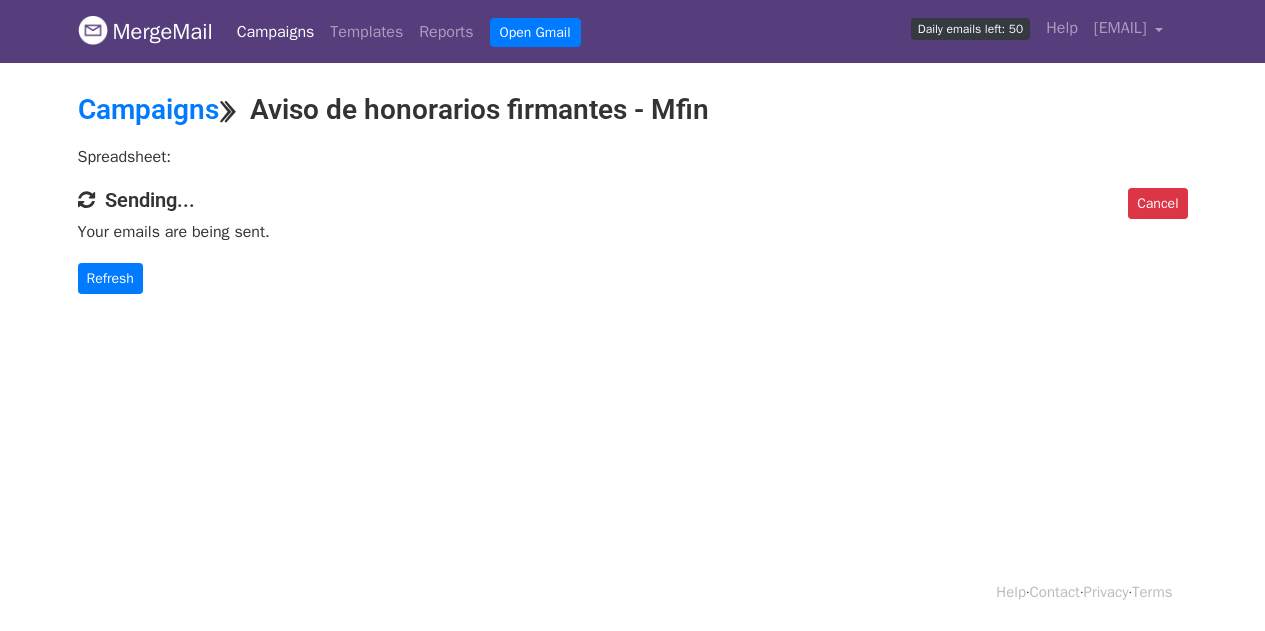 scroll, scrollTop: 0, scrollLeft: 0, axis: both 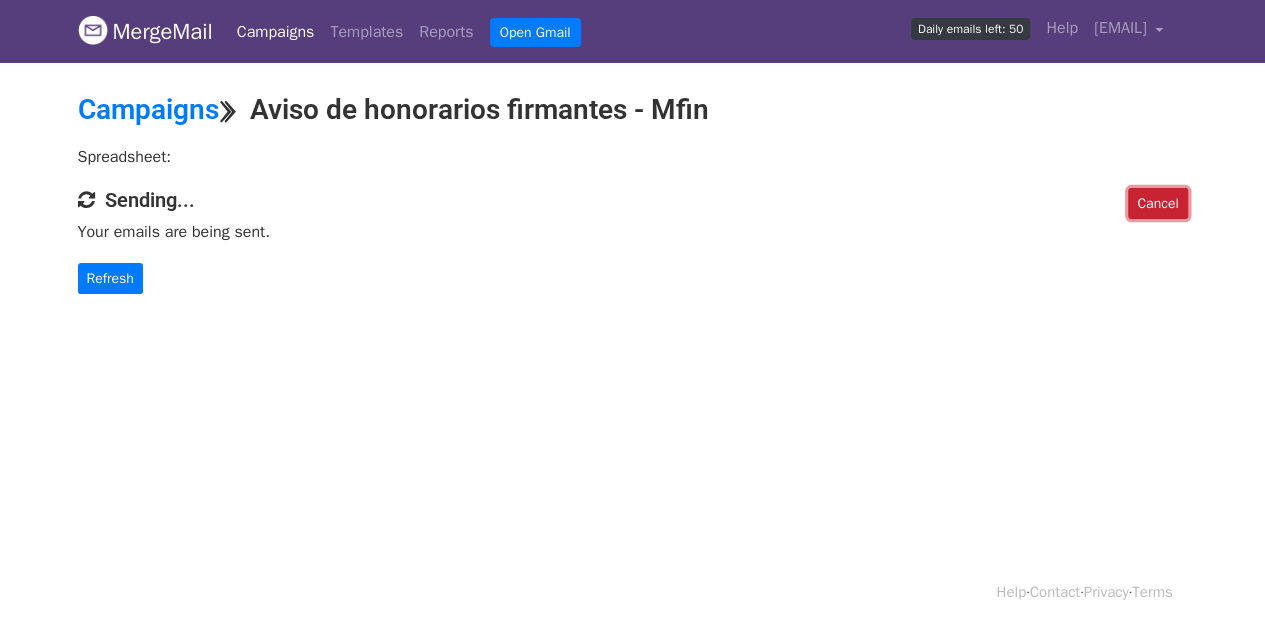 click on "Cancel" at bounding box center (1157, 203) 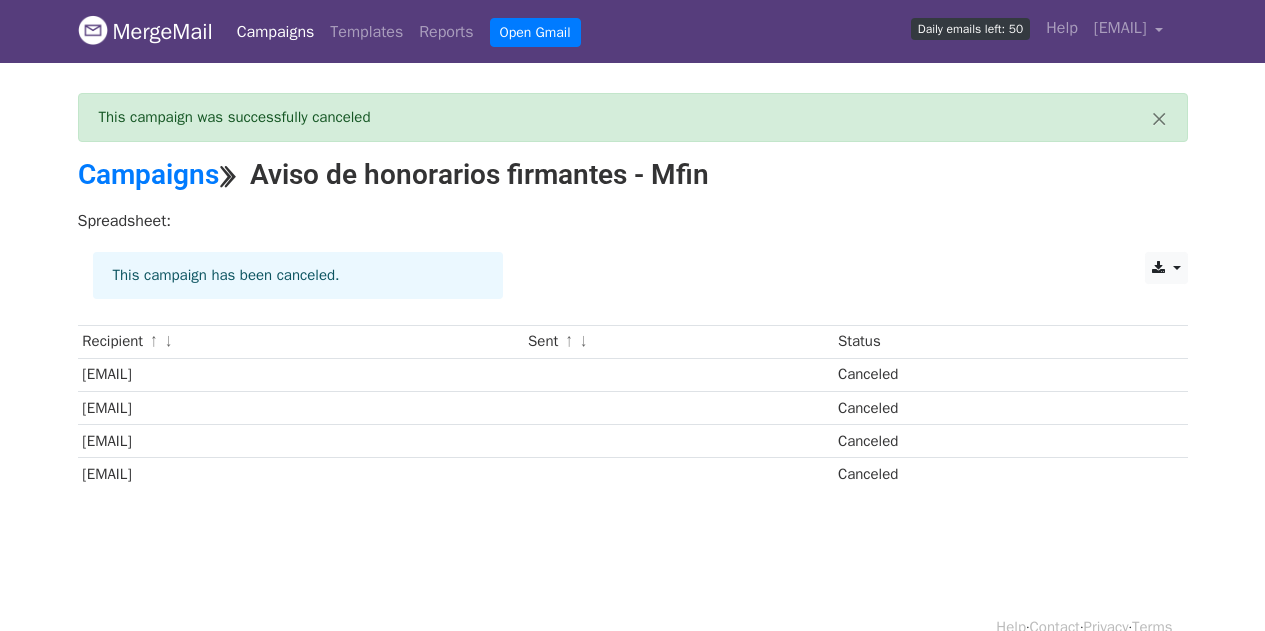 scroll, scrollTop: 0, scrollLeft: 0, axis: both 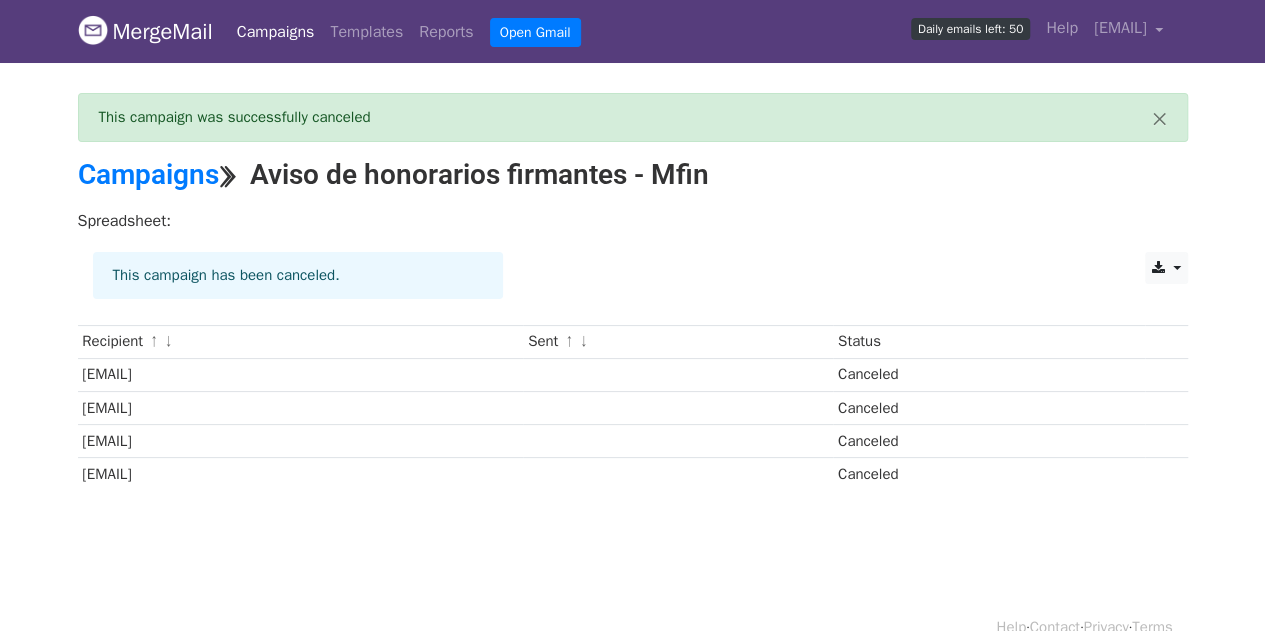 drag, startPoint x: 277, startPoint y: 374, endPoint x: 84, endPoint y: 374, distance: 193 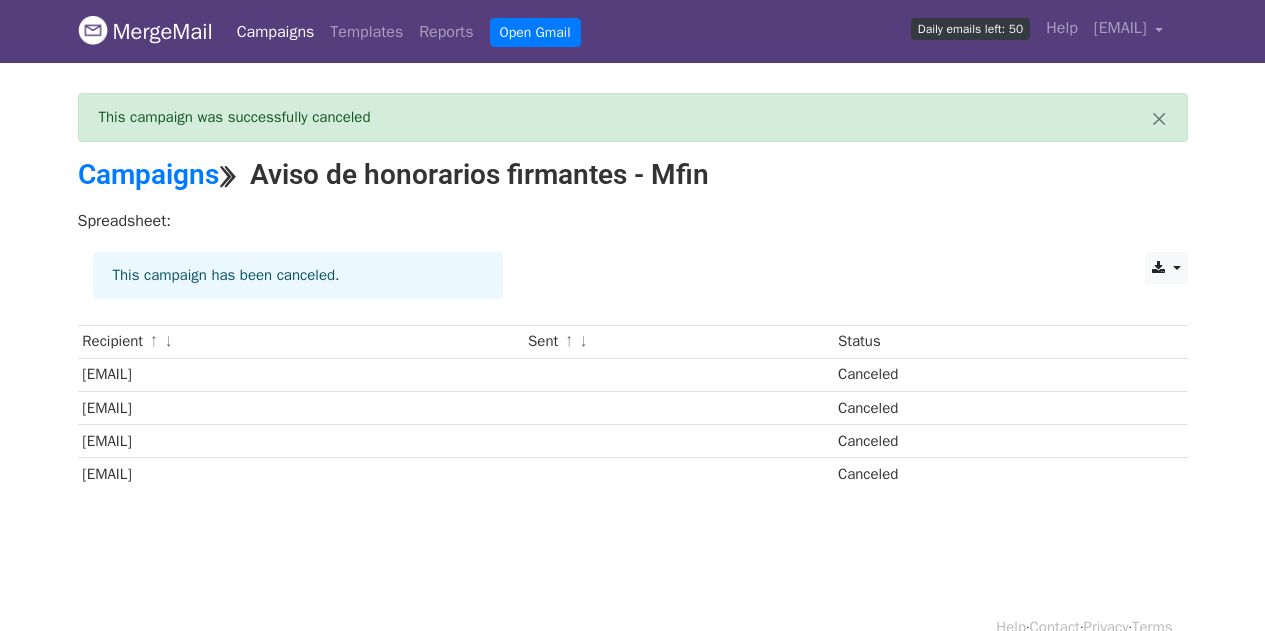 scroll, scrollTop: 0, scrollLeft: 0, axis: both 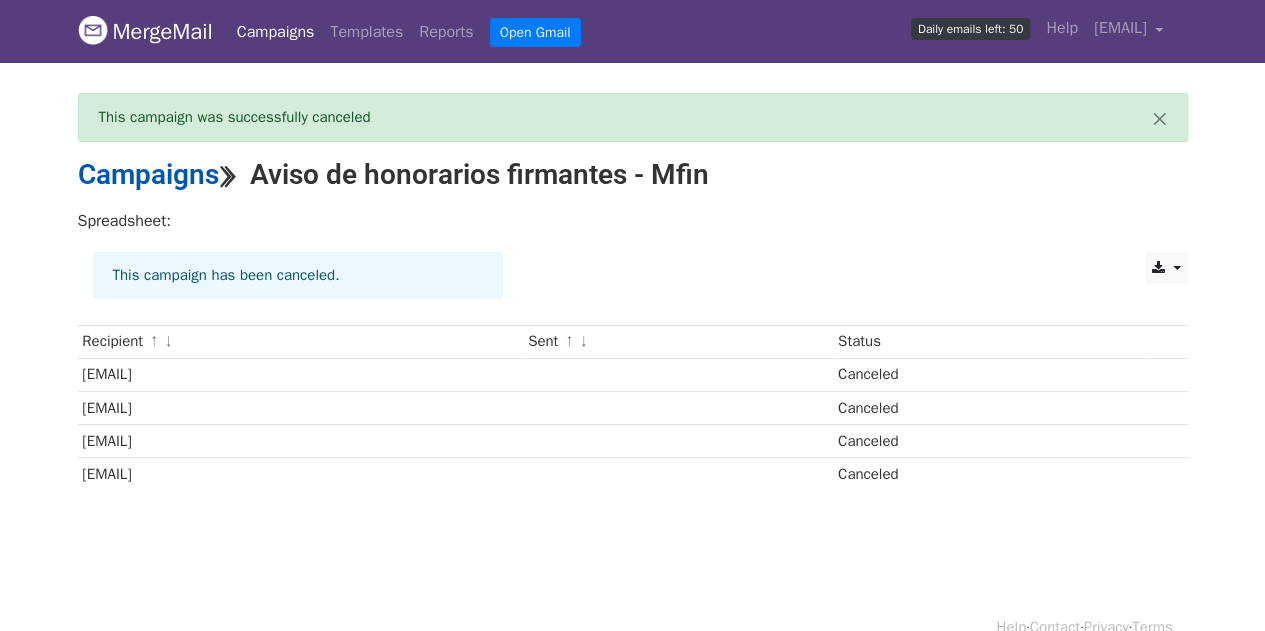 click on "Campaigns" at bounding box center [148, 174] 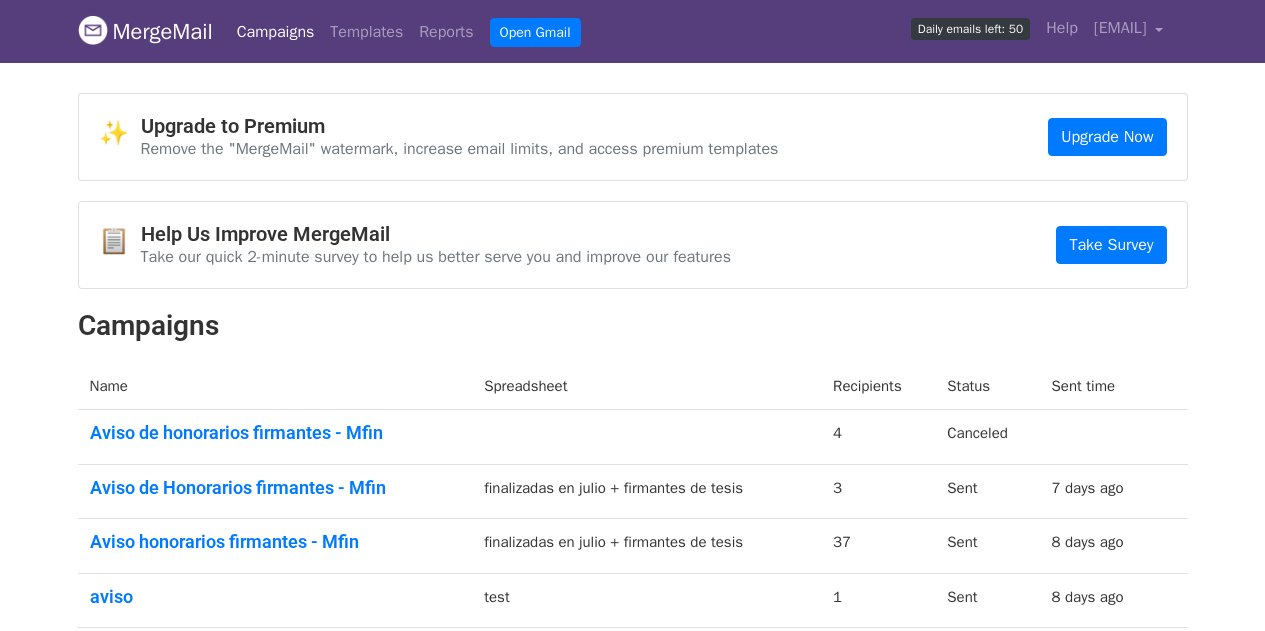 scroll, scrollTop: 0, scrollLeft: 0, axis: both 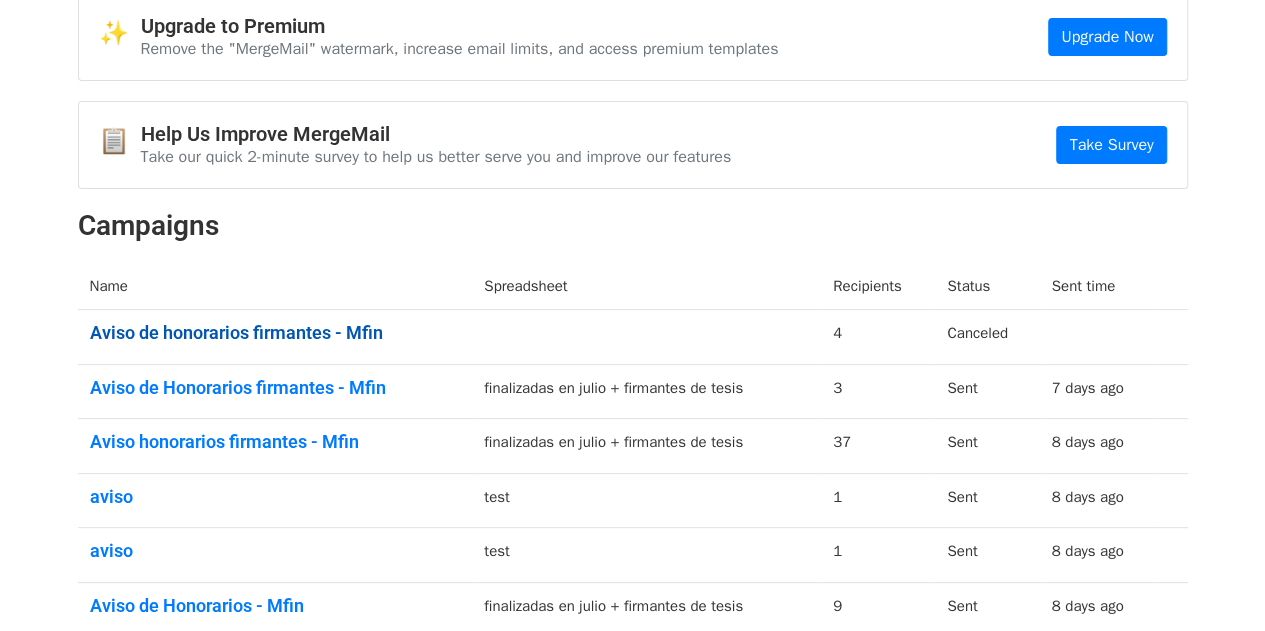 click on "Aviso de honorarios firmantes - Mfin" at bounding box center (275, 333) 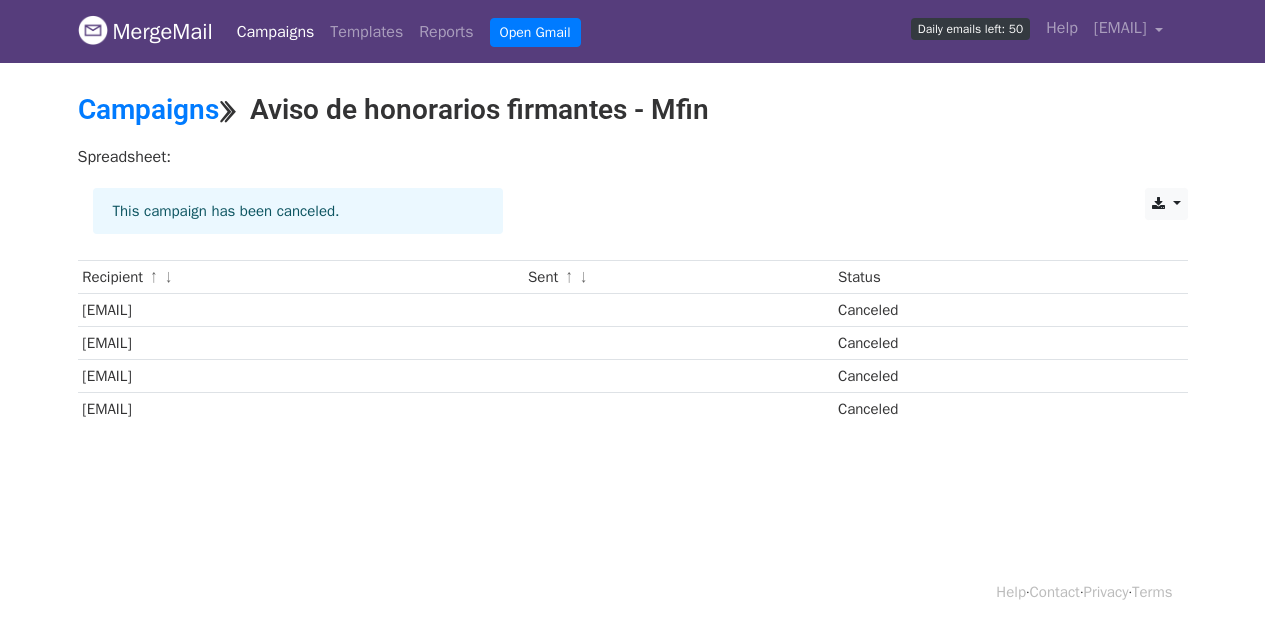 scroll, scrollTop: 0, scrollLeft: 0, axis: both 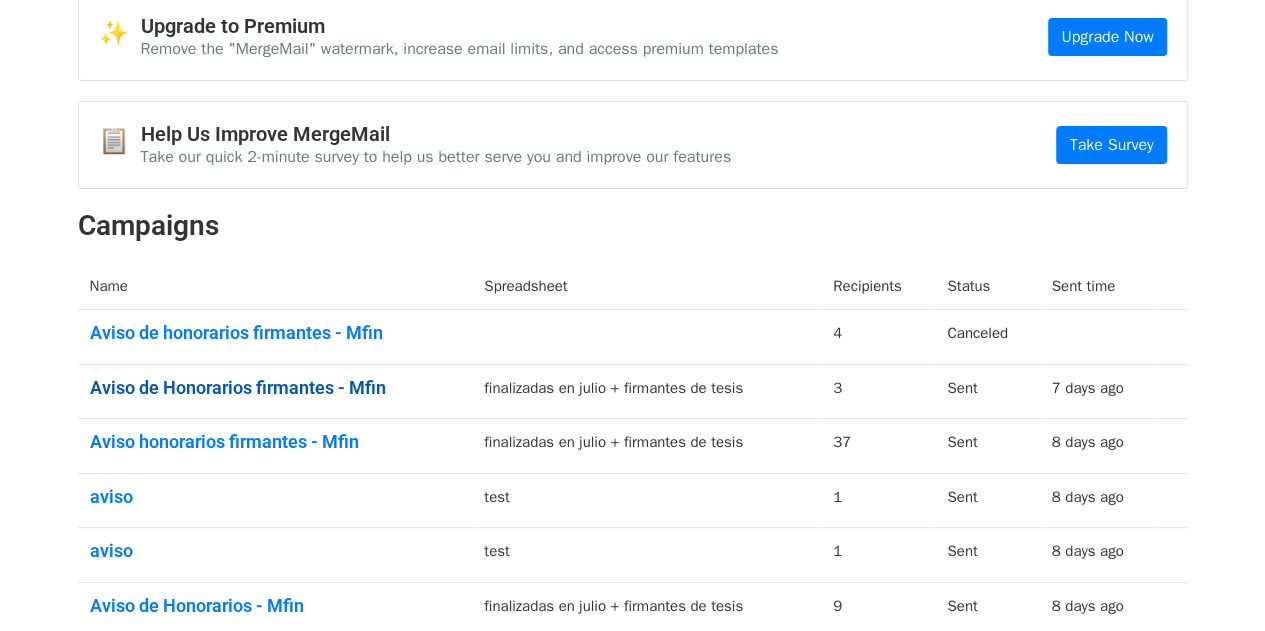 click on "Aviso de Honorarios firmantes - Mfin" at bounding box center (275, 388) 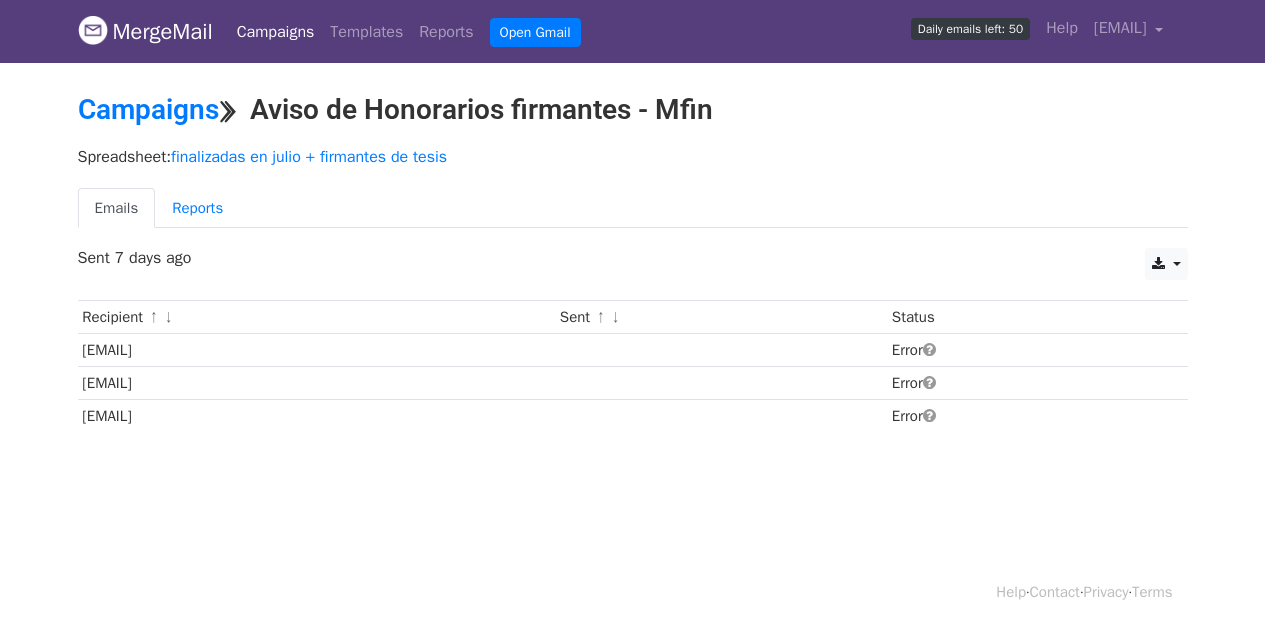 scroll, scrollTop: 0, scrollLeft: 0, axis: both 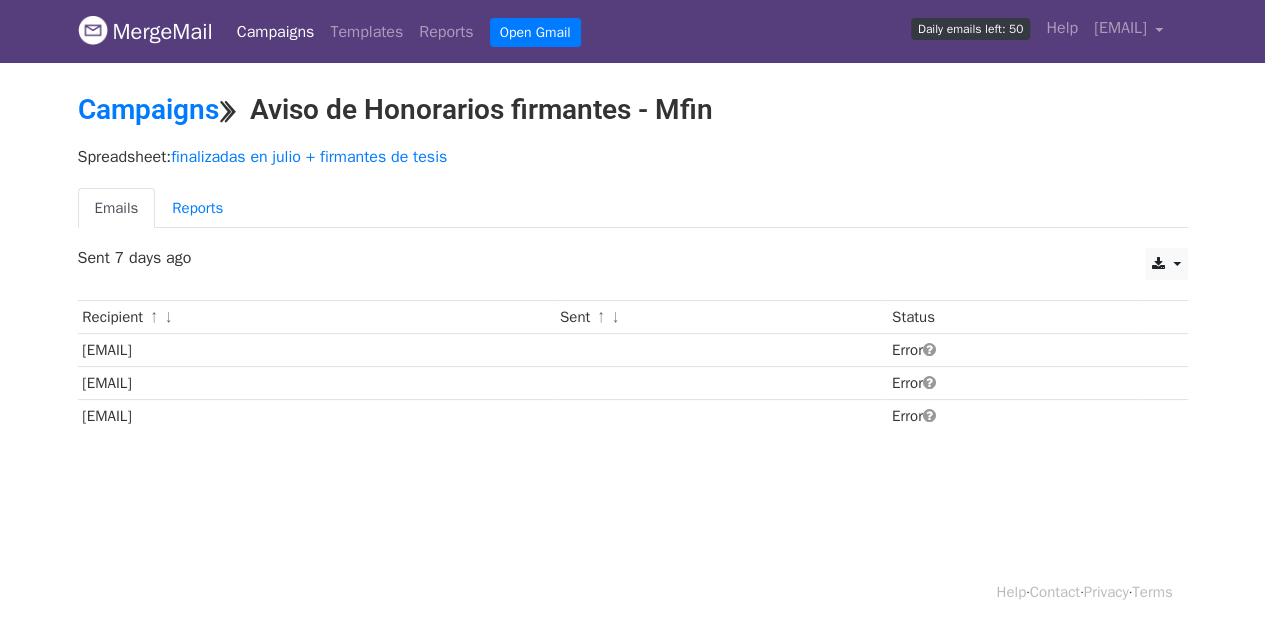 drag, startPoint x: 298, startPoint y: 346, endPoint x: 71, endPoint y: 344, distance: 227.0088 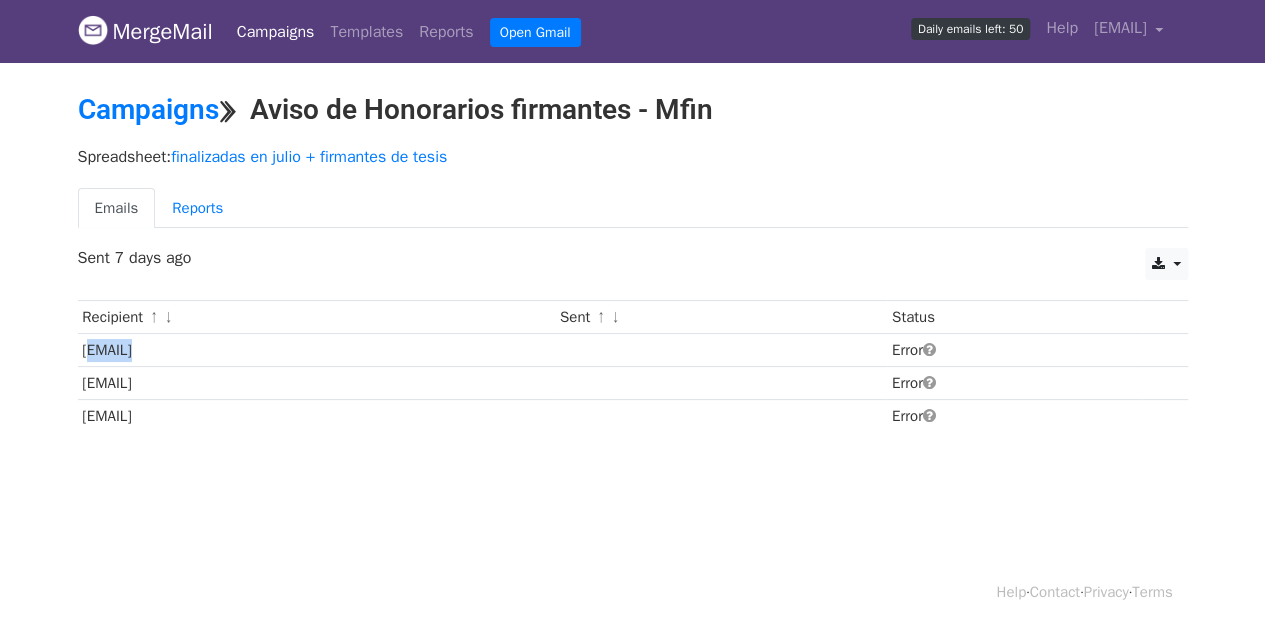 click on "mceballos@capitalflows.com.ar" at bounding box center (317, 350) 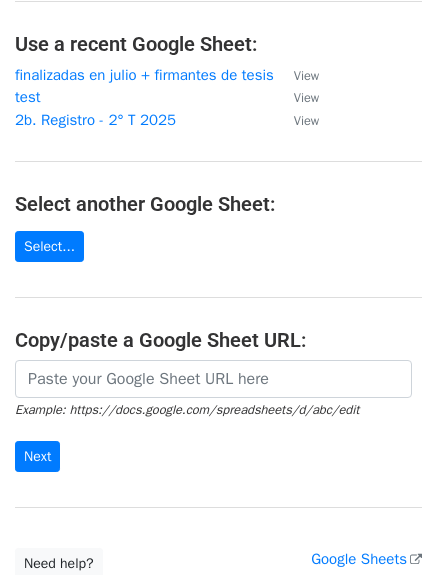 scroll, scrollTop: 261, scrollLeft: 0, axis: vertical 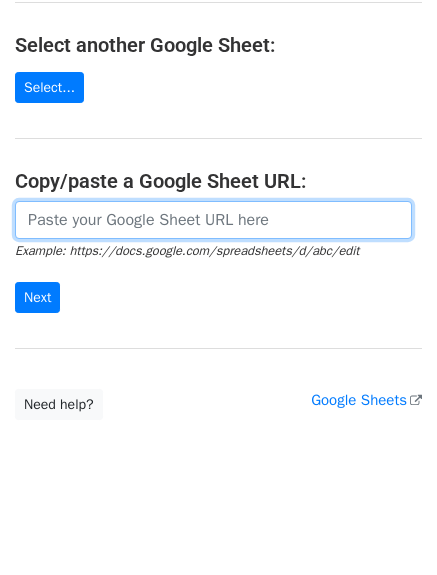 click at bounding box center (213, 220) 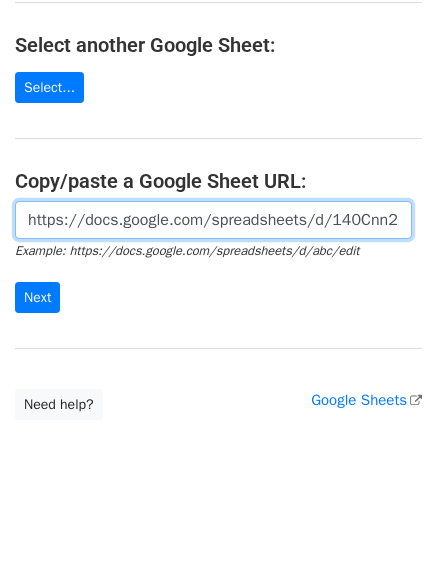 scroll, scrollTop: 0, scrollLeft: 614, axis: horizontal 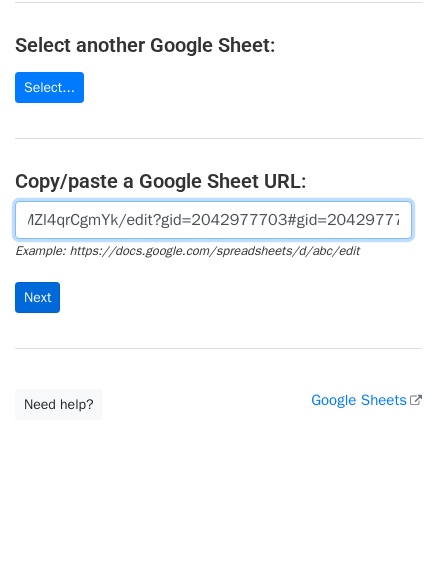 type on "https://docs.google.com/spreadsheets/d/140Cnn2kWcaw8g7BSyBr0RAqTUVAqGV4BMZl4qrCgmYk/edit?gid=2042977703#gid=2042977703" 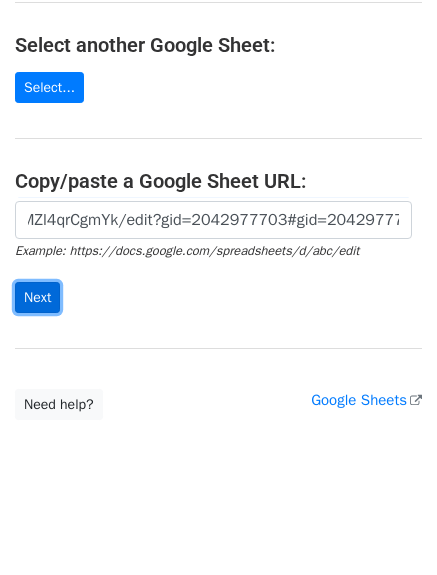 click on "Next" at bounding box center (37, 297) 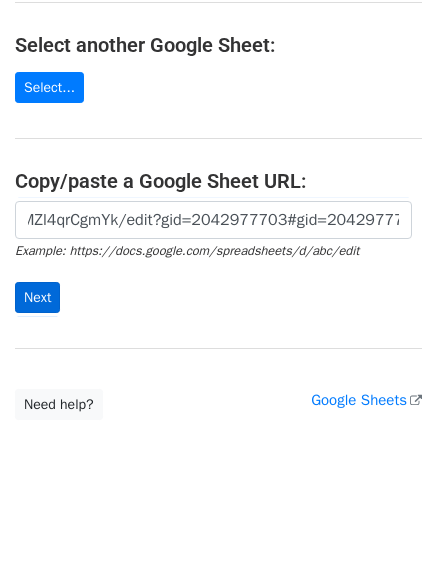 scroll, scrollTop: 0, scrollLeft: 0, axis: both 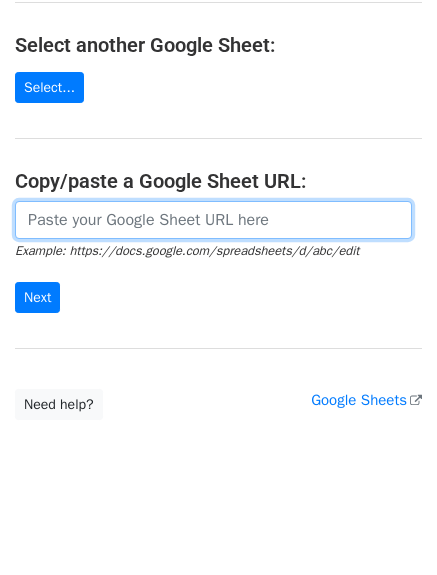 drag, startPoint x: 82, startPoint y: 227, endPoint x: 64, endPoint y: 222, distance: 18.681541 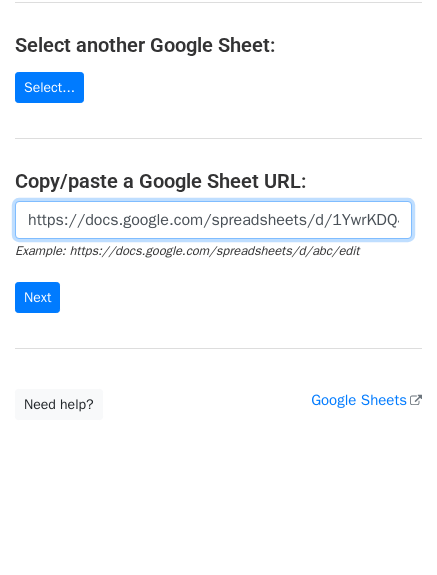 scroll, scrollTop: 0, scrollLeft: 578, axis: horizontal 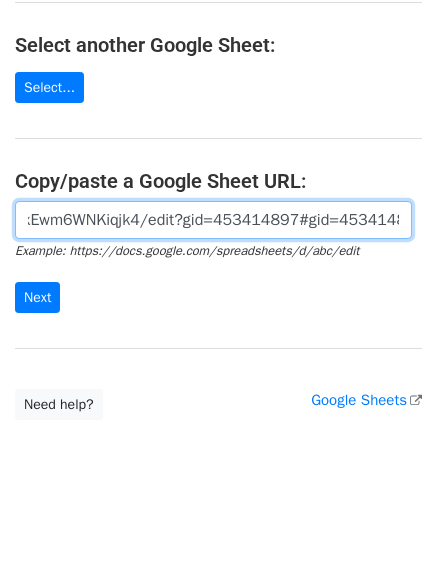 type on "https://docs.google.com/spreadsheets/d/1YwrKDQ4e0P58lDXK14uElw510XtZZIxEwm6WNKiqjk4/edit?gid=453414897#gid=453414897" 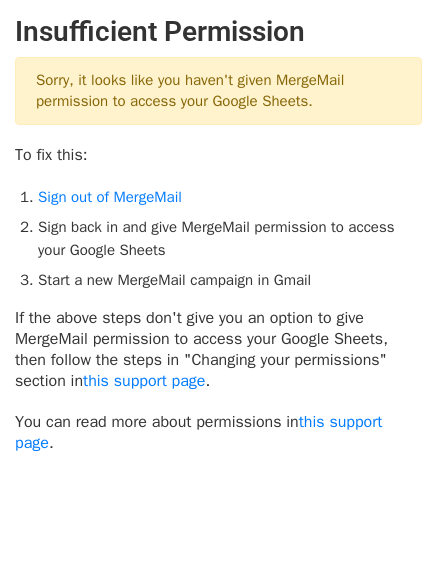 scroll, scrollTop: 0, scrollLeft: 0, axis: both 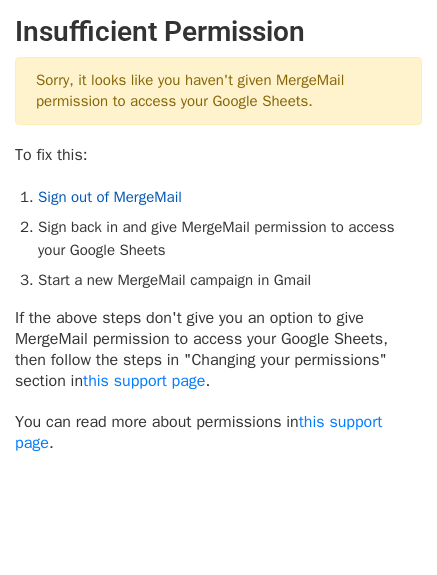 click on "Sign out of MergeMail" at bounding box center (110, 197) 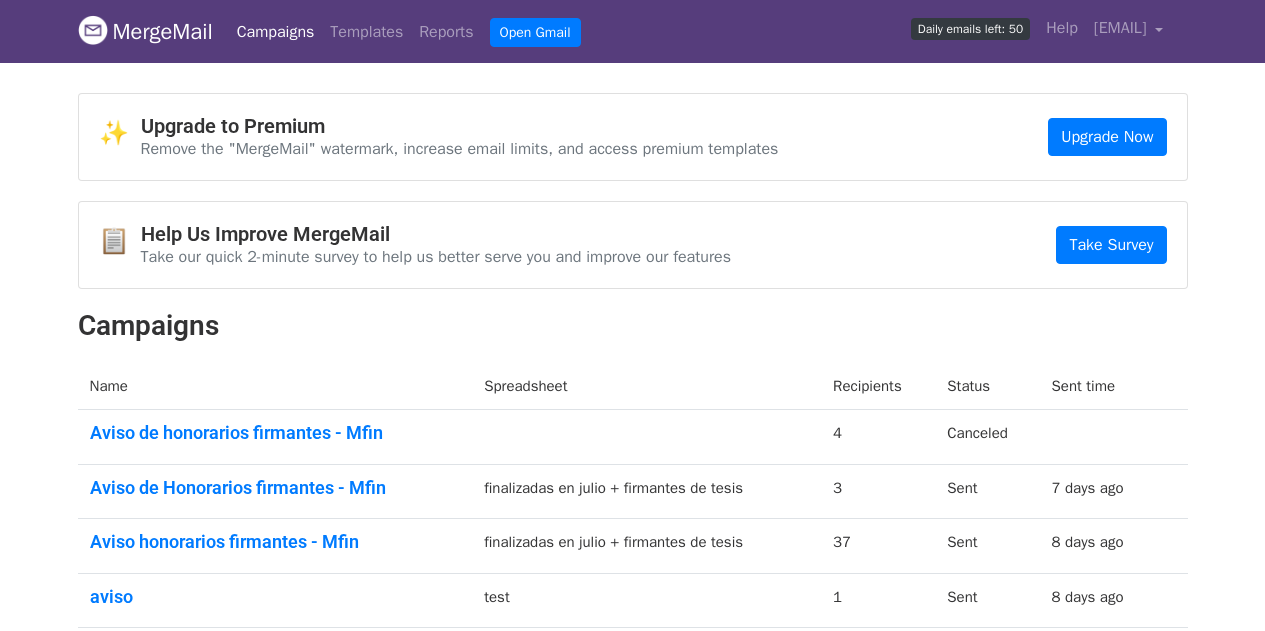 scroll, scrollTop: 0, scrollLeft: 0, axis: both 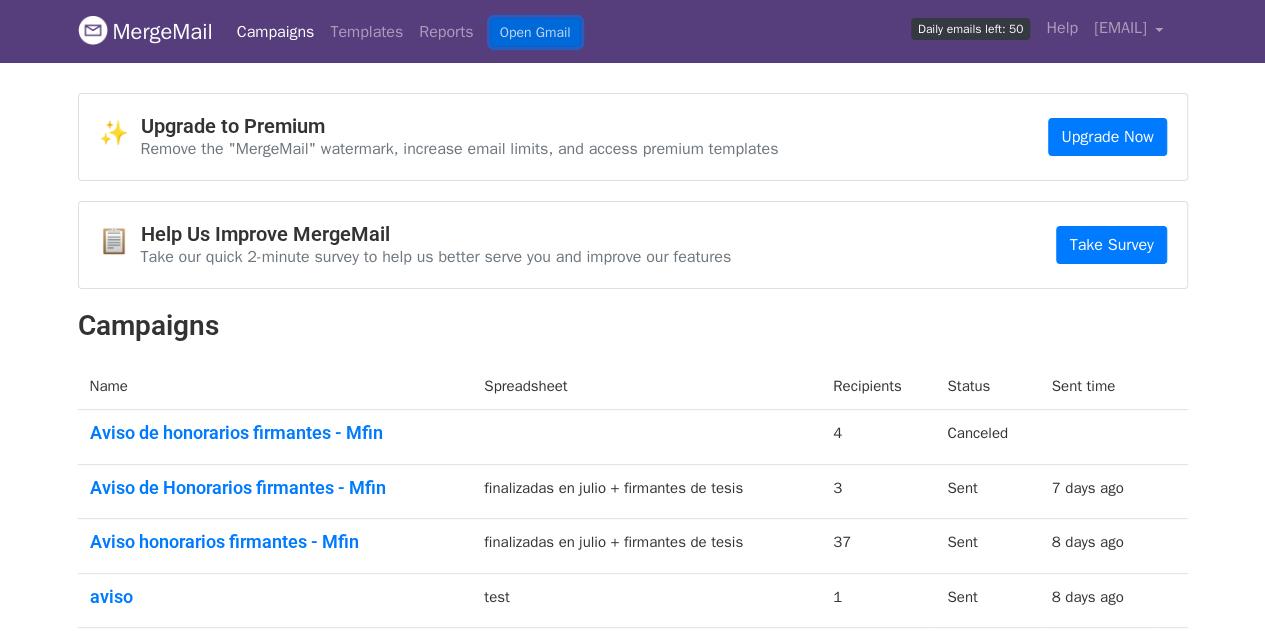 click on "Open Gmail" at bounding box center [535, 32] 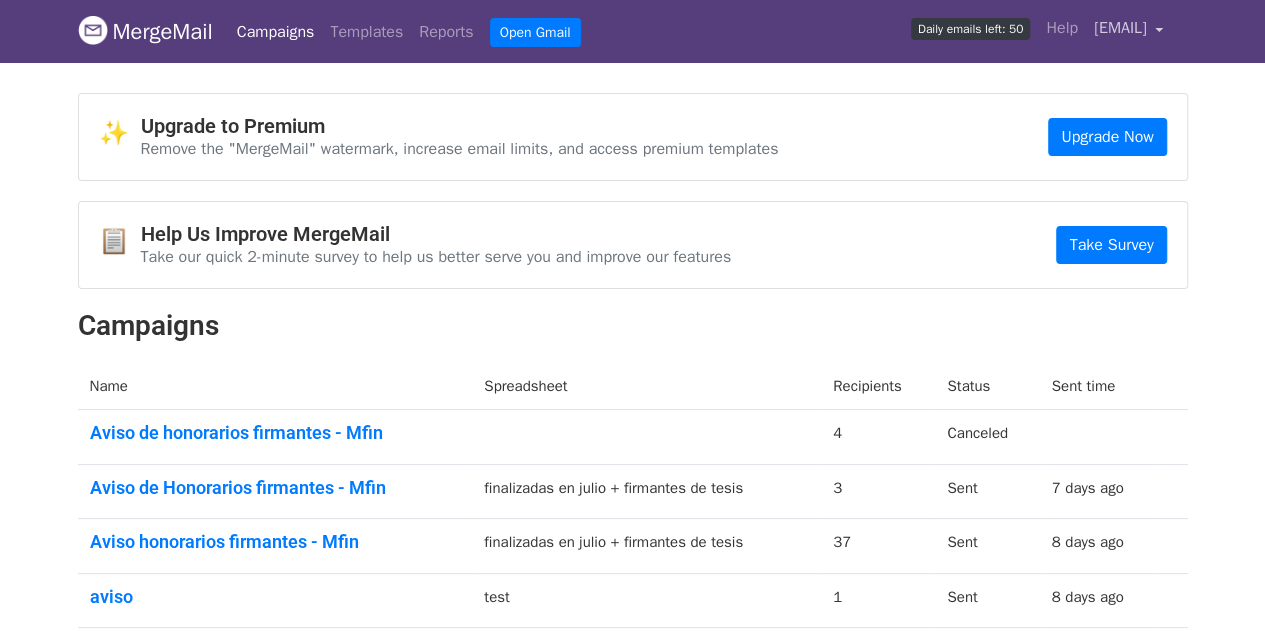 click on "adm_mfin@utdt.edu" at bounding box center [1120, 28] 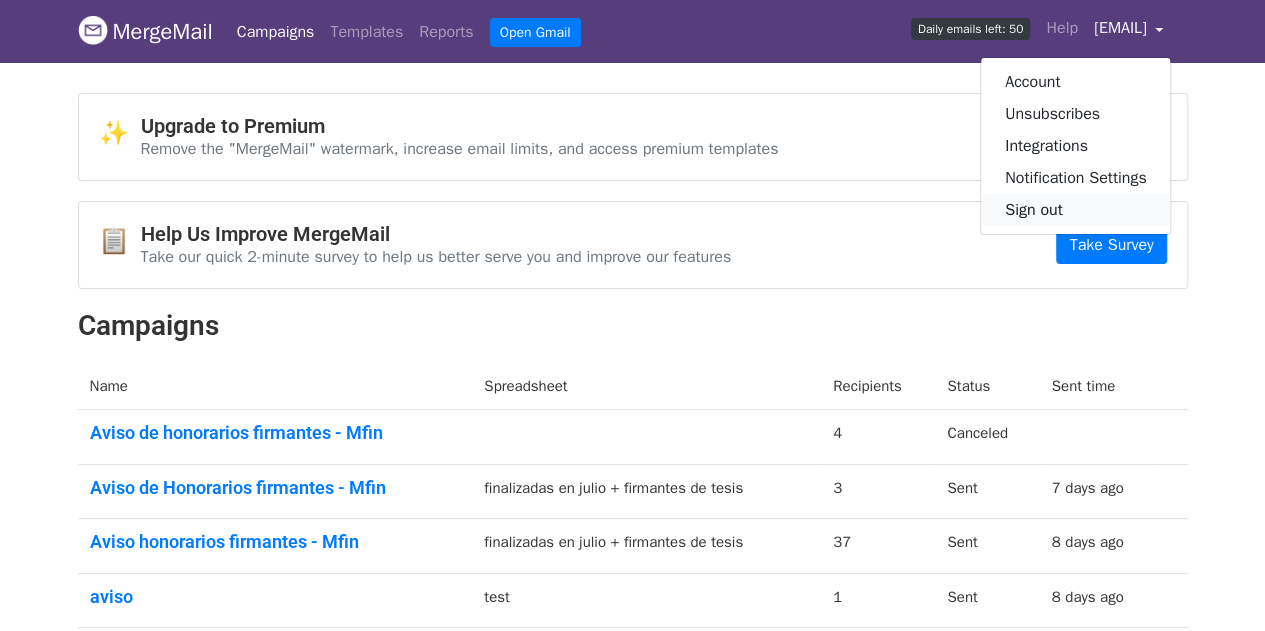 click on "Sign out" at bounding box center (1076, 210) 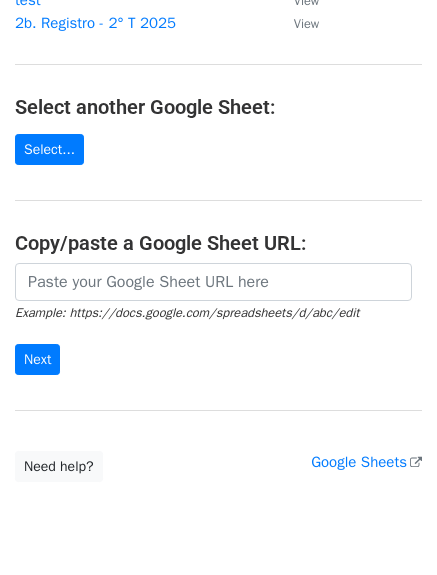 scroll, scrollTop: 200, scrollLeft: 0, axis: vertical 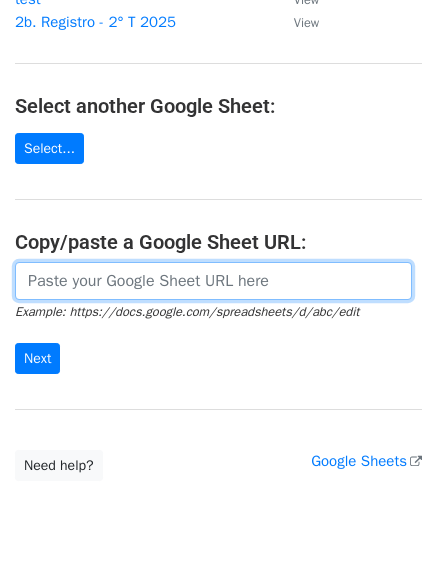 click at bounding box center [213, 281] 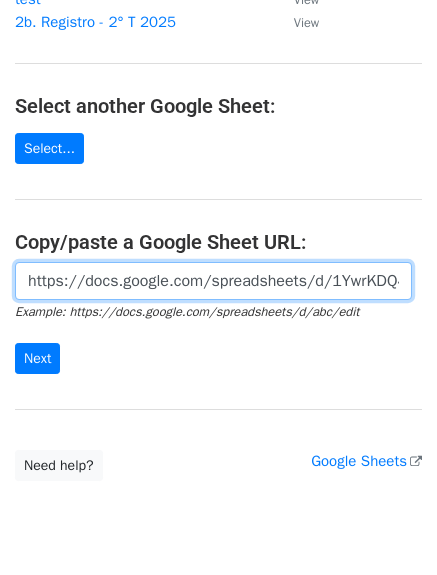 scroll, scrollTop: 0, scrollLeft: 578, axis: horizontal 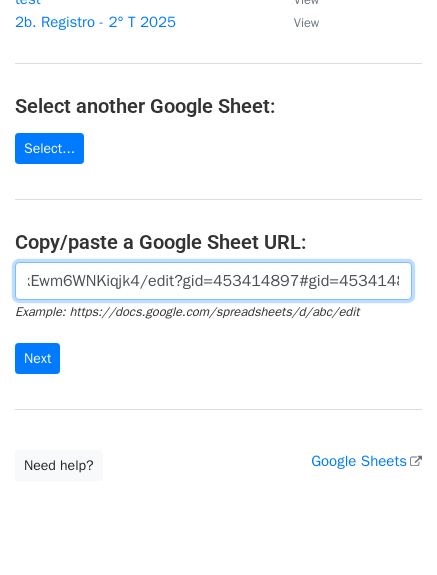 type on "https://docs.google.com/spreadsheets/d/1YwrKDQ4e0P58lDXK14uElw510XtZZIxEwm6WNKiqjk4/edit?gid=453414897#gid=453414897" 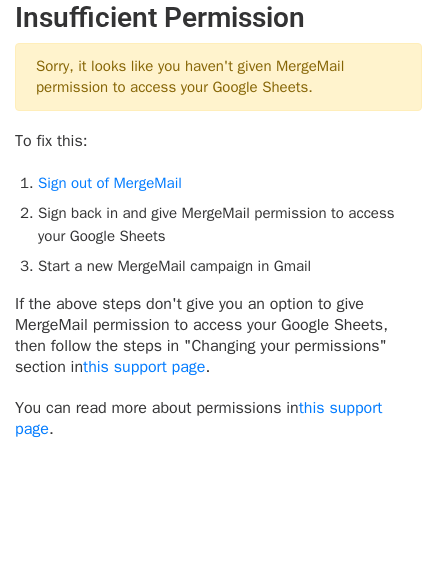 scroll, scrollTop: 57, scrollLeft: 0, axis: vertical 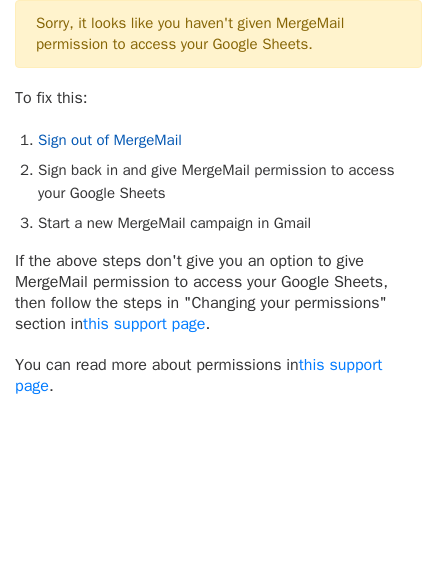 click on "Sign out of MergeMail" at bounding box center [110, 140] 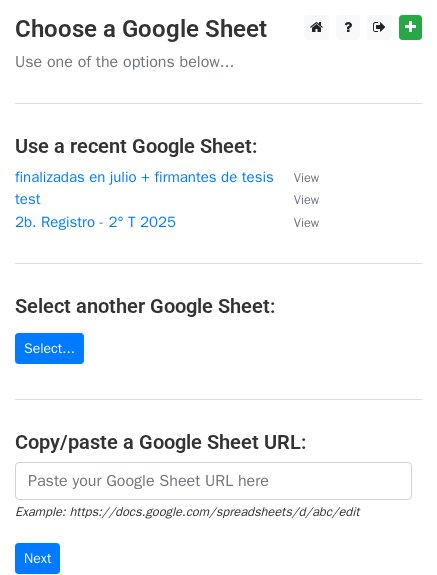 scroll, scrollTop: 0, scrollLeft: 0, axis: both 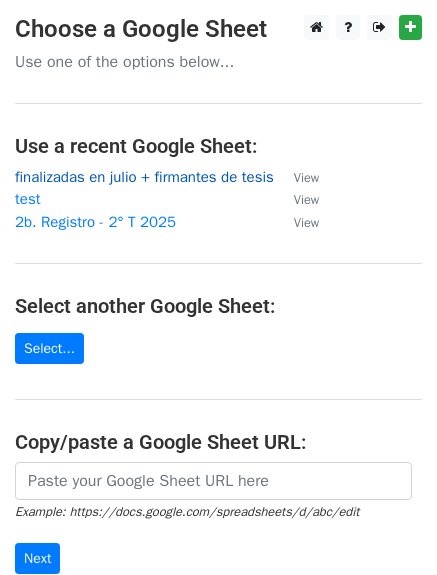 click on "finalizadas en julio + firmantes de tesis" at bounding box center (144, 177) 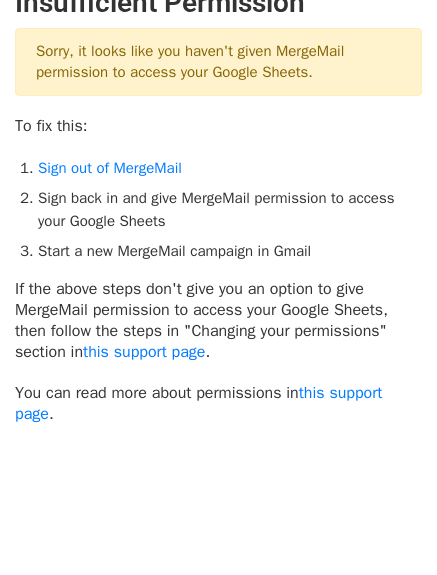scroll, scrollTop: 57, scrollLeft: 0, axis: vertical 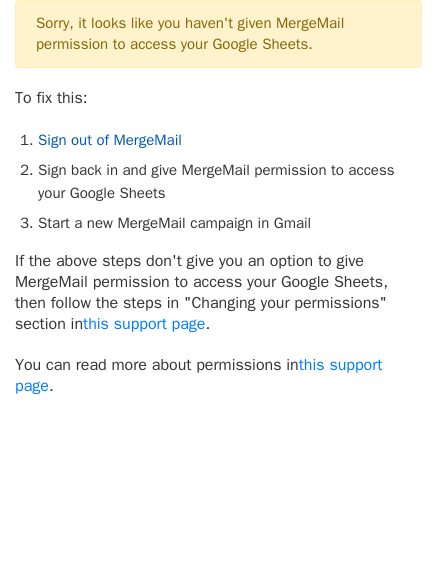 click on "Sign out of MergeMail" at bounding box center (110, 140) 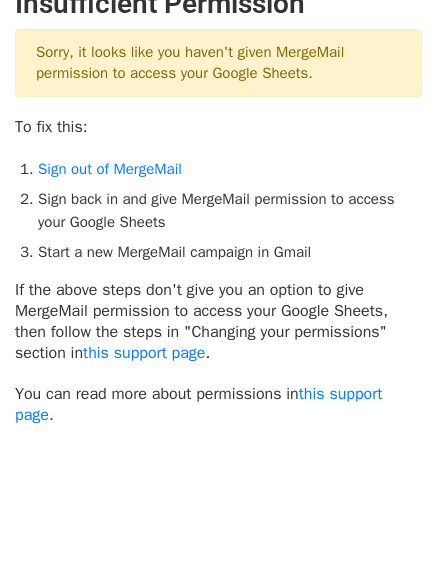 scroll, scrollTop: 0, scrollLeft: 0, axis: both 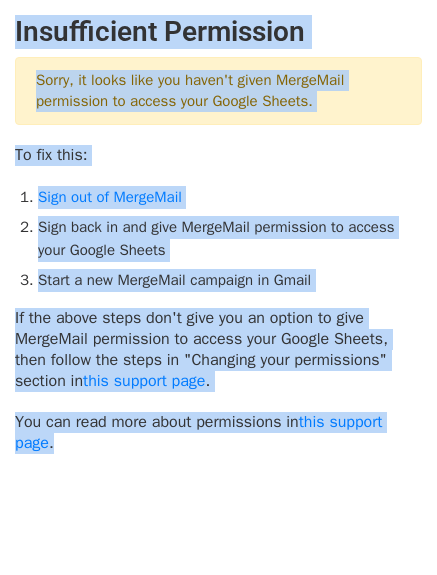 drag, startPoint x: 14, startPoint y: 35, endPoint x: 266, endPoint y: 439, distance: 476.15125 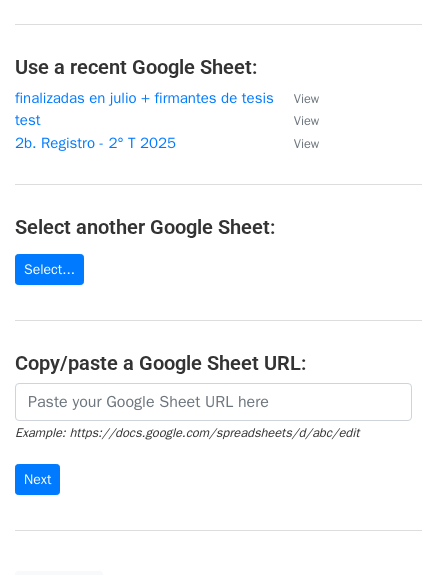 scroll, scrollTop: 200, scrollLeft: 0, axis: vertical 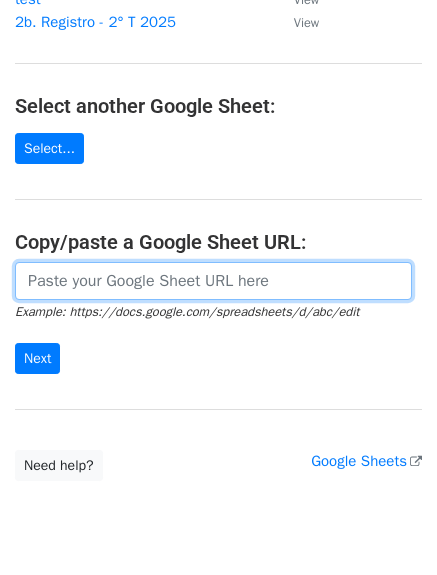 click at bounding box center (213, 281) 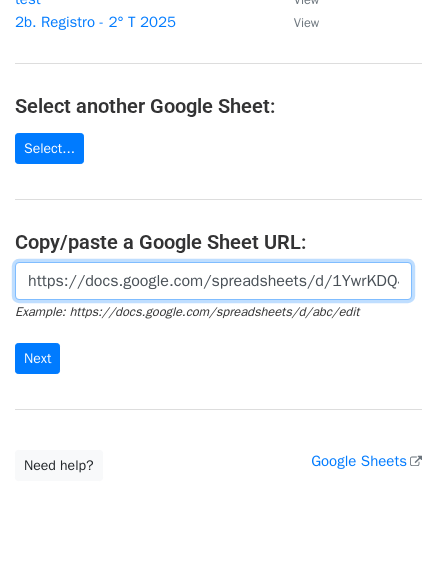 scroll, scrollTop: 0, scrollLeft: 578, axis: horizontal 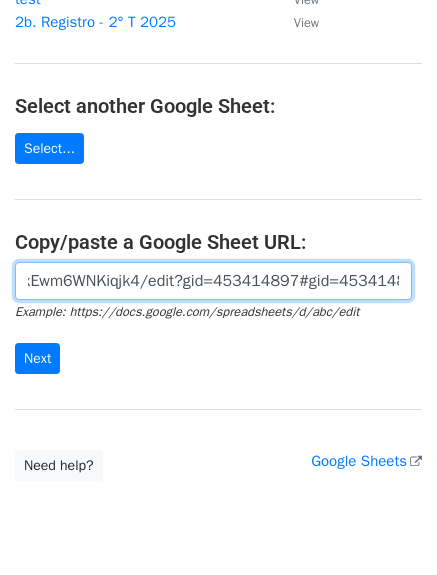 type on "https://docs.google.com/spreadsheets/d/1YwrKDQ4e0P58lDXK14uElw510XtZZIxEwm6WNKiqjk4/edit?gid=453414897#gid=453414897" 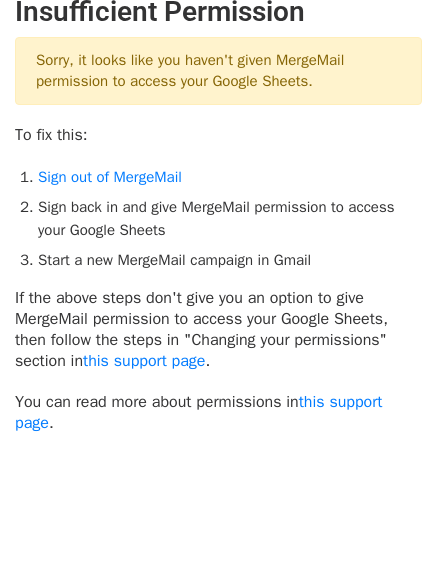 scroll, scrollTop: 0, scrollLeft: 0, axis: both 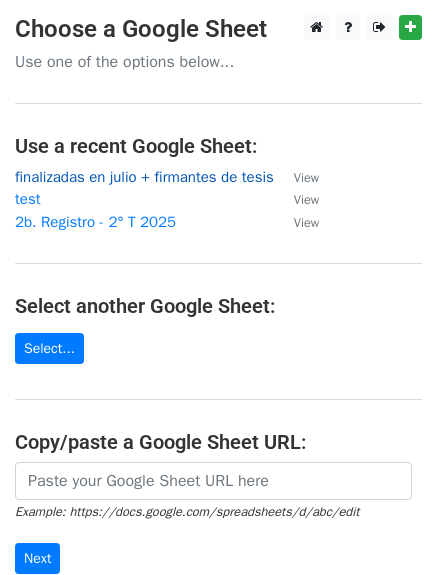 click on "finalizadas en julio + firmantes de tesis" at bounding box center (144, 177) 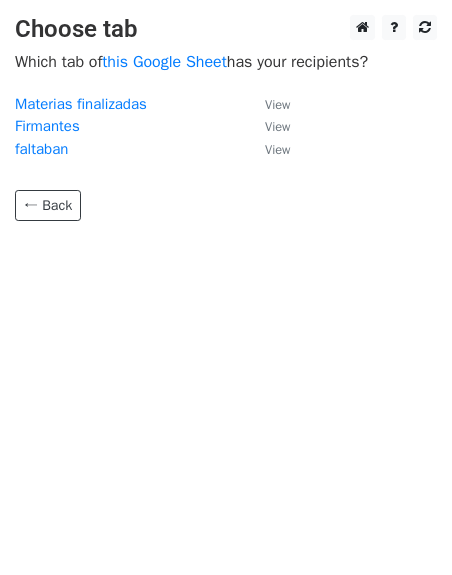 scroll, scrollTop: 0, scrollLeft: 0, axis: both 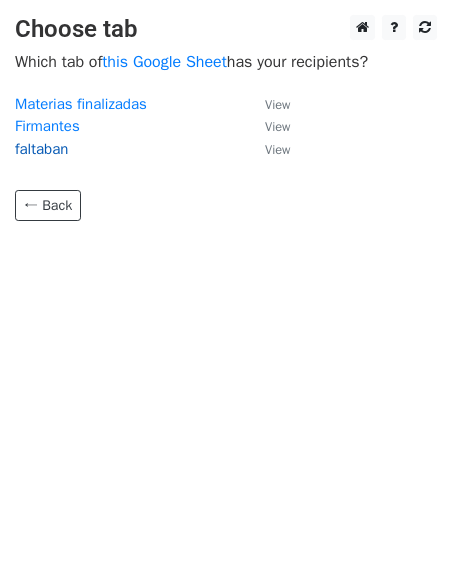 click on "faltaban" at bounding box center (41, 149) 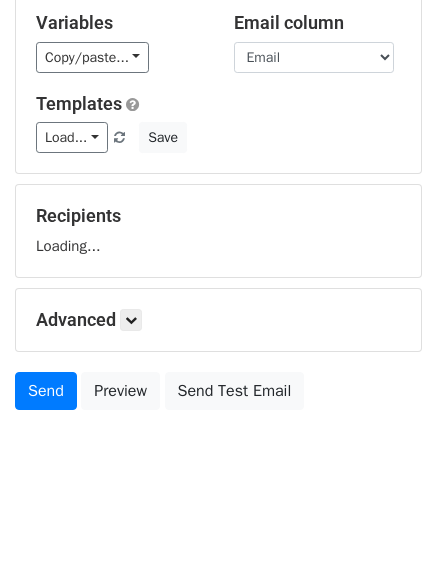 scroll, scrollTop: 118, scrollLeft: 0, axis: vertical 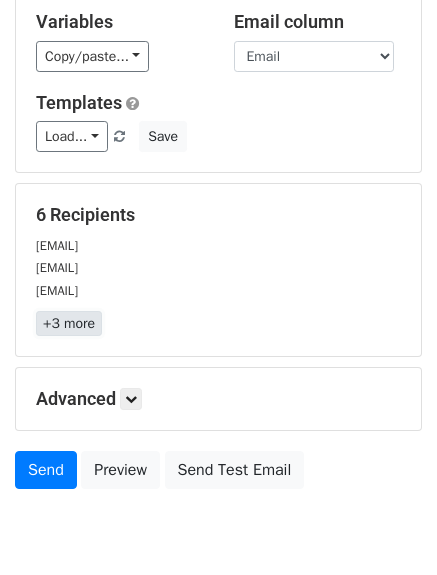 click on "+3 more" at bounding box center (69, 323) 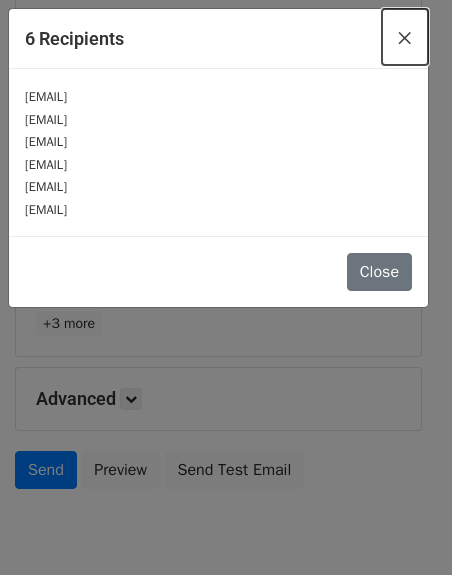 click on "×" at bounding box center [405, 37] 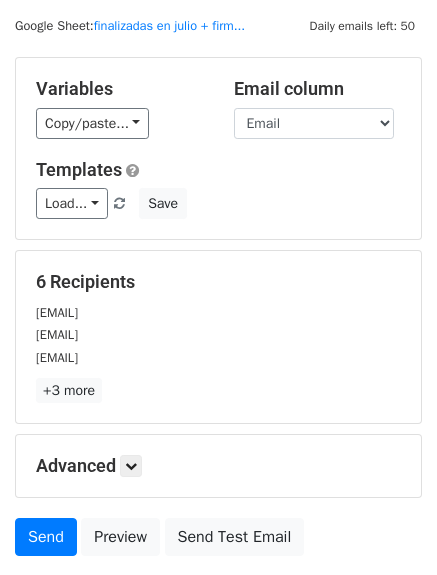 scroll, scrollTop: 0, scrollLeft: 0, axis: both 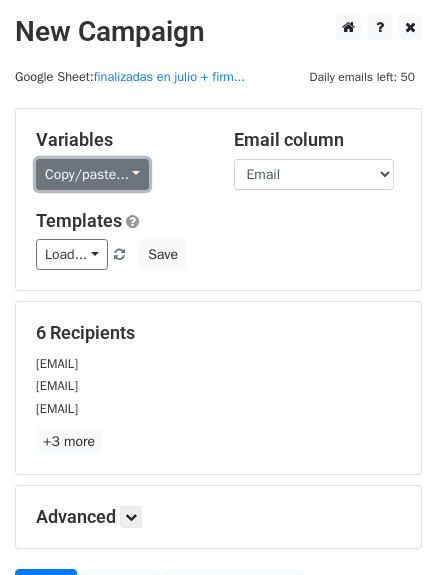 click on "Copy/paste..." at bounding box center (92, 174) 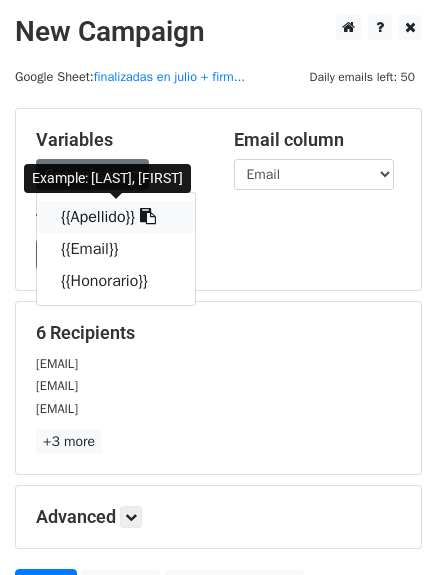 click on "{{Apellido}}" at bounding box center [116, 217] 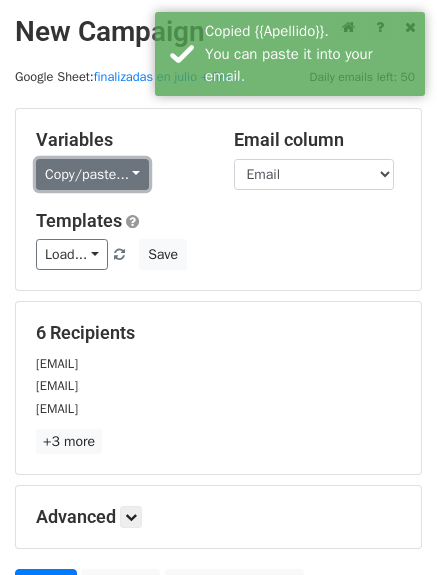 click on "Copy/paste..." at bounding box center (92, 174) 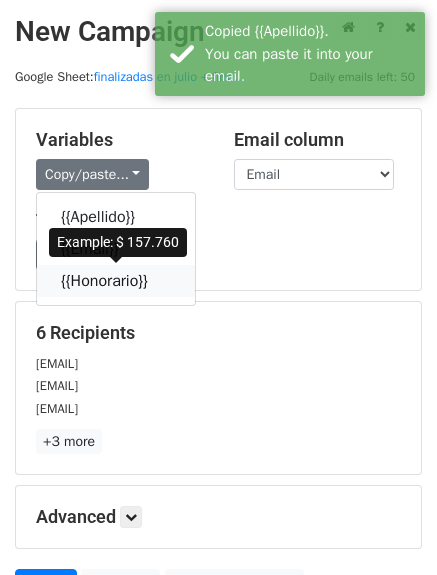 click on "{{Honorario}}" at bounding box center [116, 281] 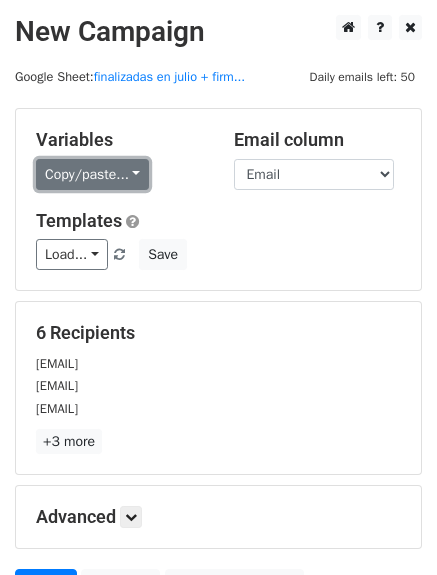 click on "Copy/paste..." at bounding box center [92, 174] 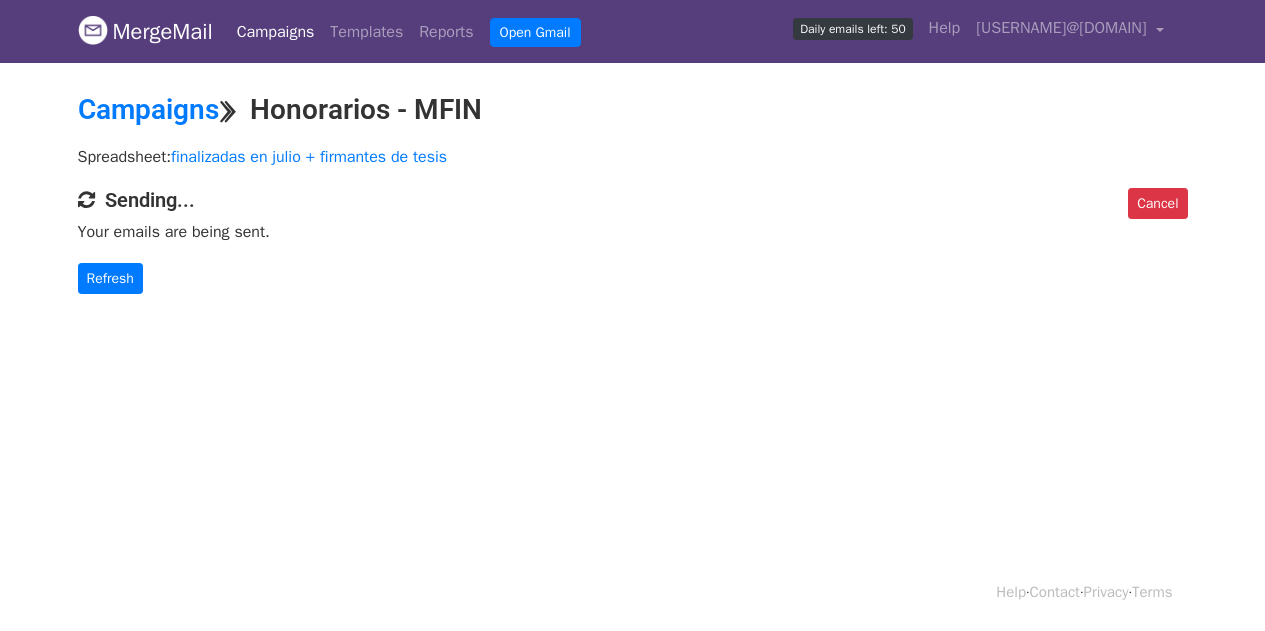 scroll, scrollTop: 0, scrollLeft: 0, axis: both 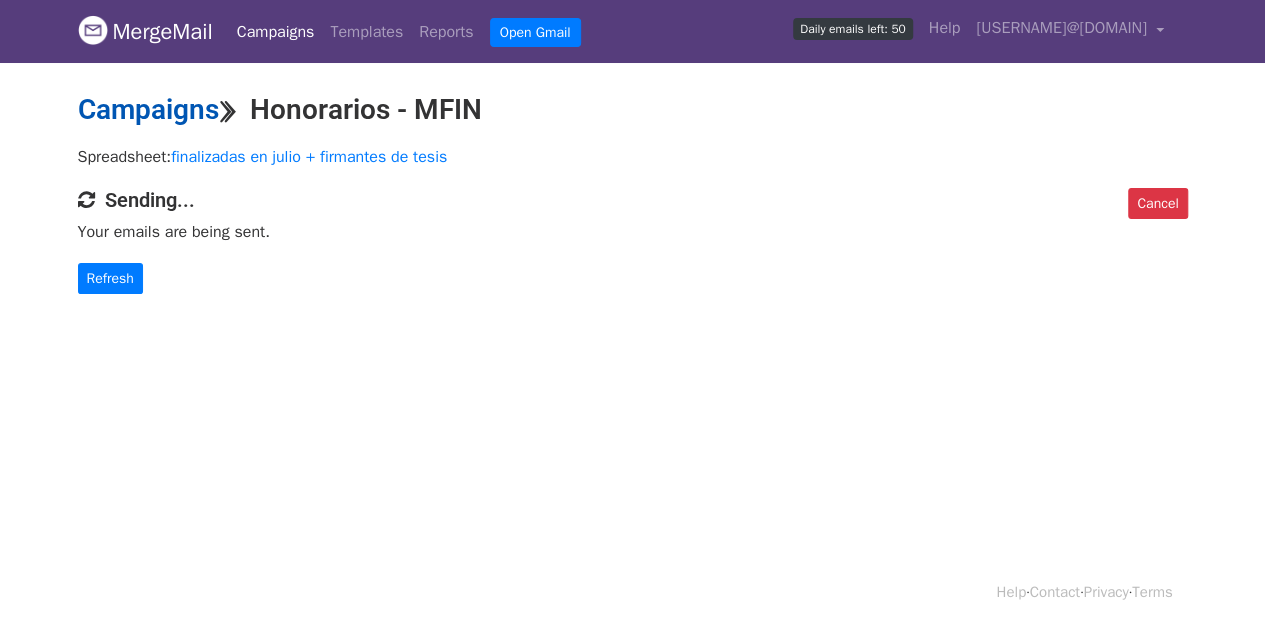 click on "Campaigns" at bounding box center [148, 109] 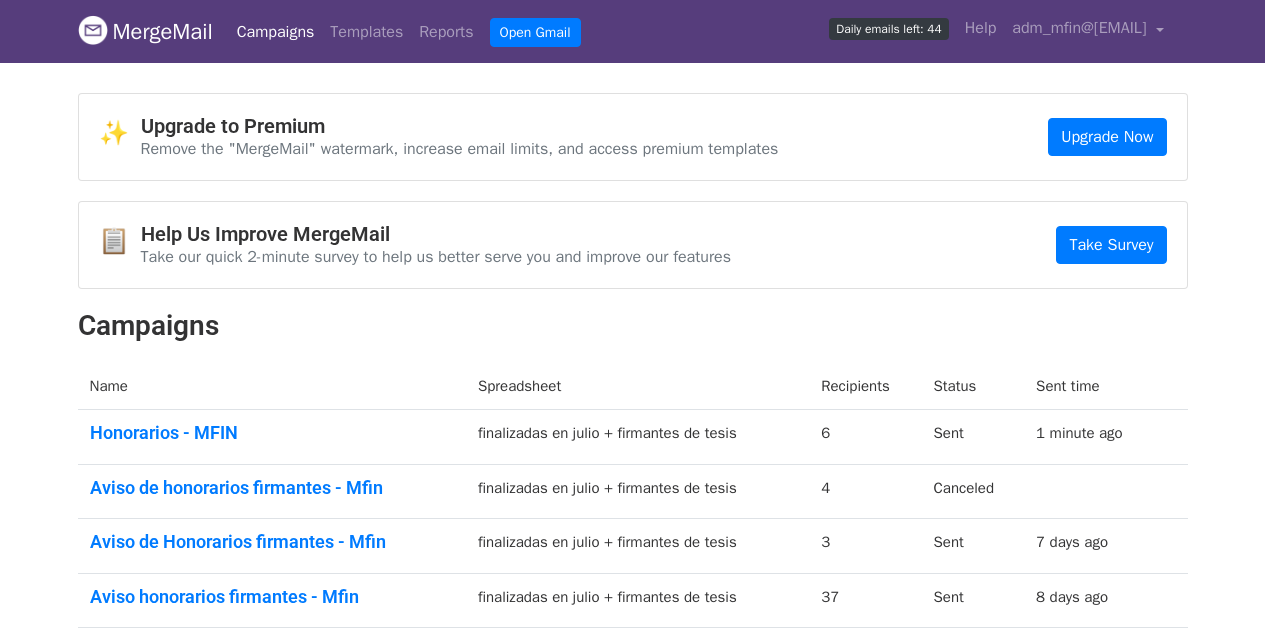scroll, scrollTop: 0, scrollLeft: 0, axis: both 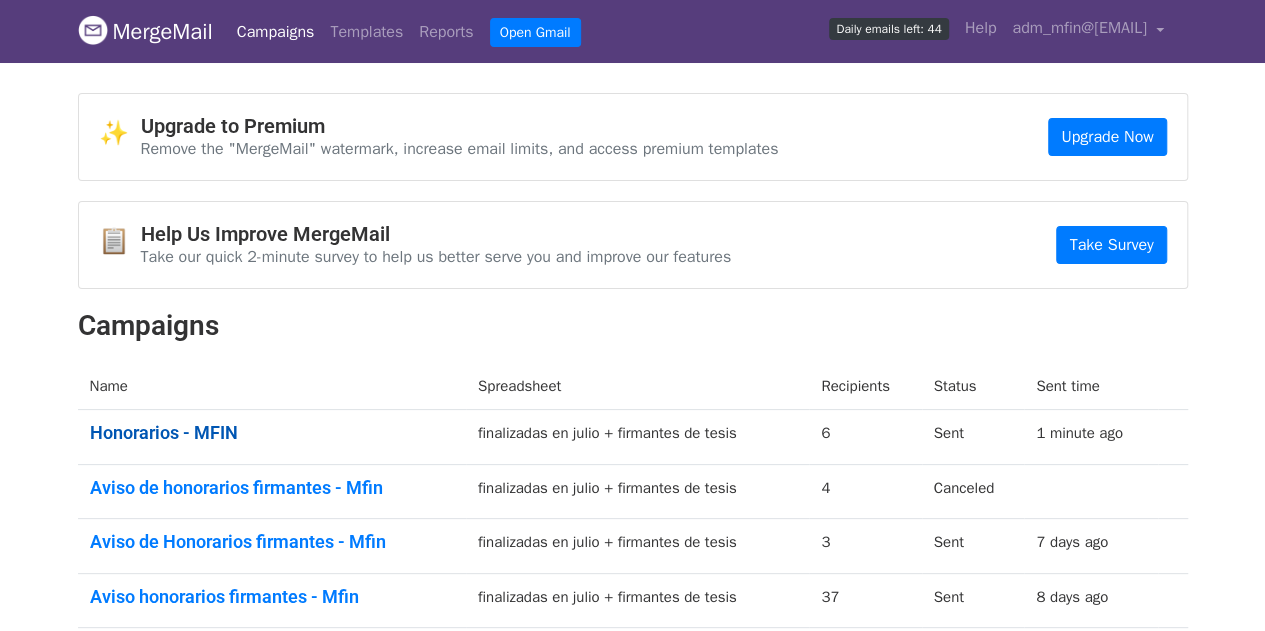 click on "Honorarios - MFIN" at bounding box center [272, 433] 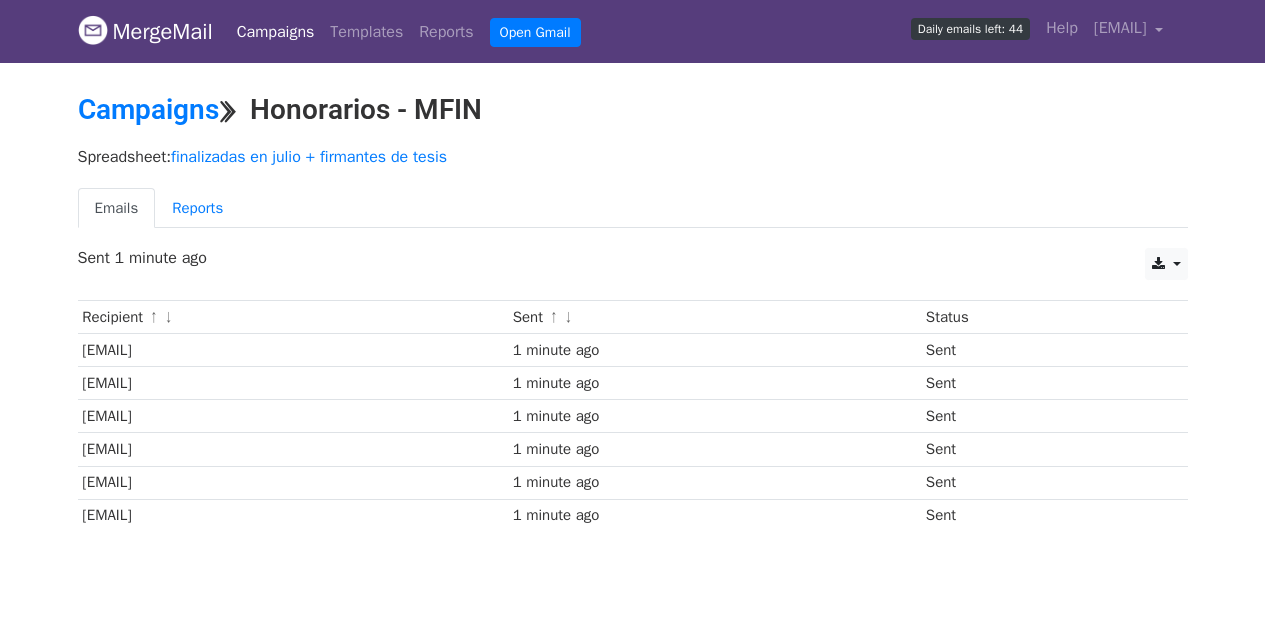 scroll, scrollTop: 0, scrollLeft: 0, axis: both 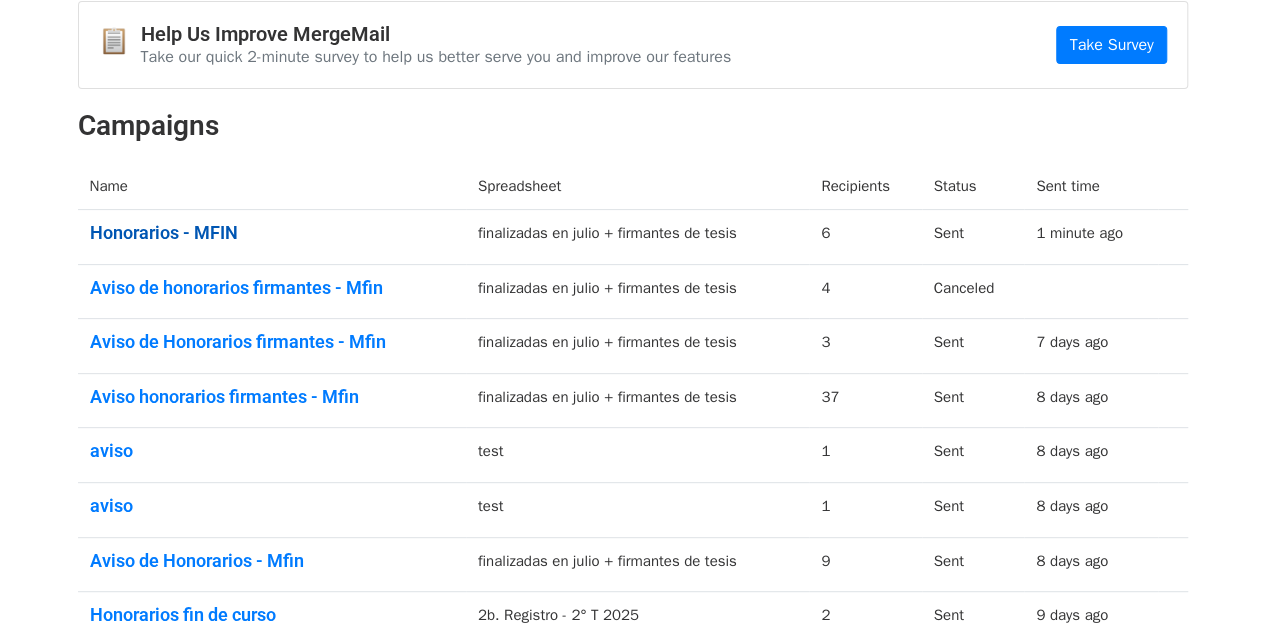 click on "Honorarios - MFIN" at bounding box center (272, 233) 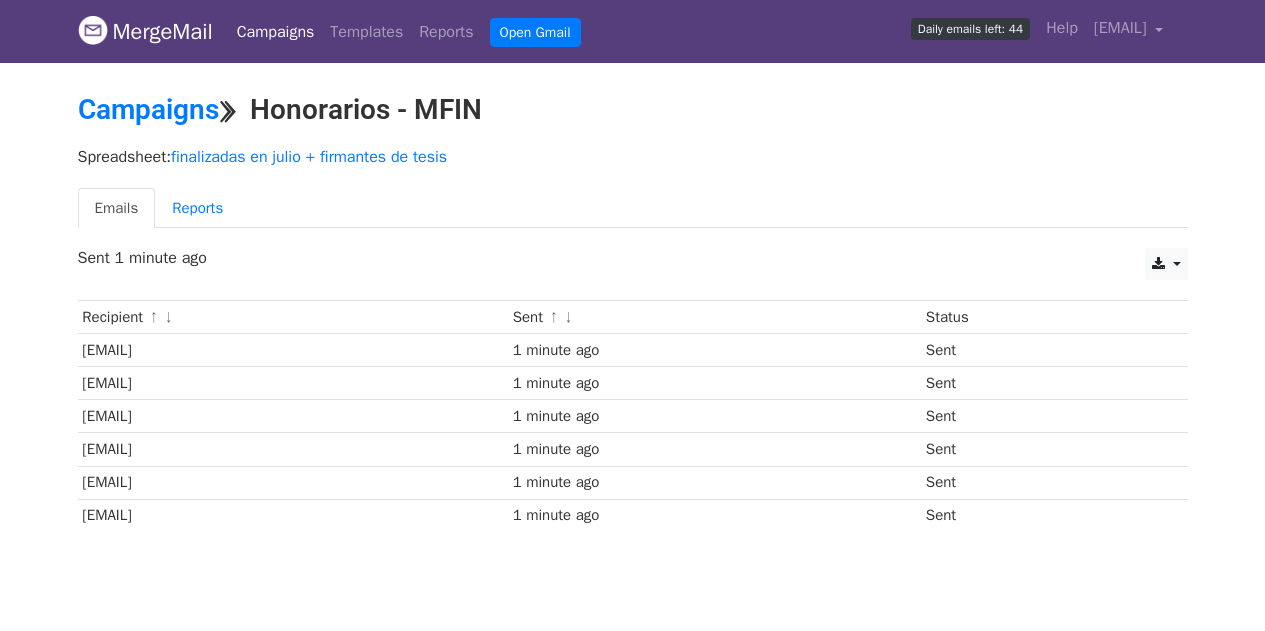 scroll, scrollTop: 0, scrollLeft: 0, axis: both 